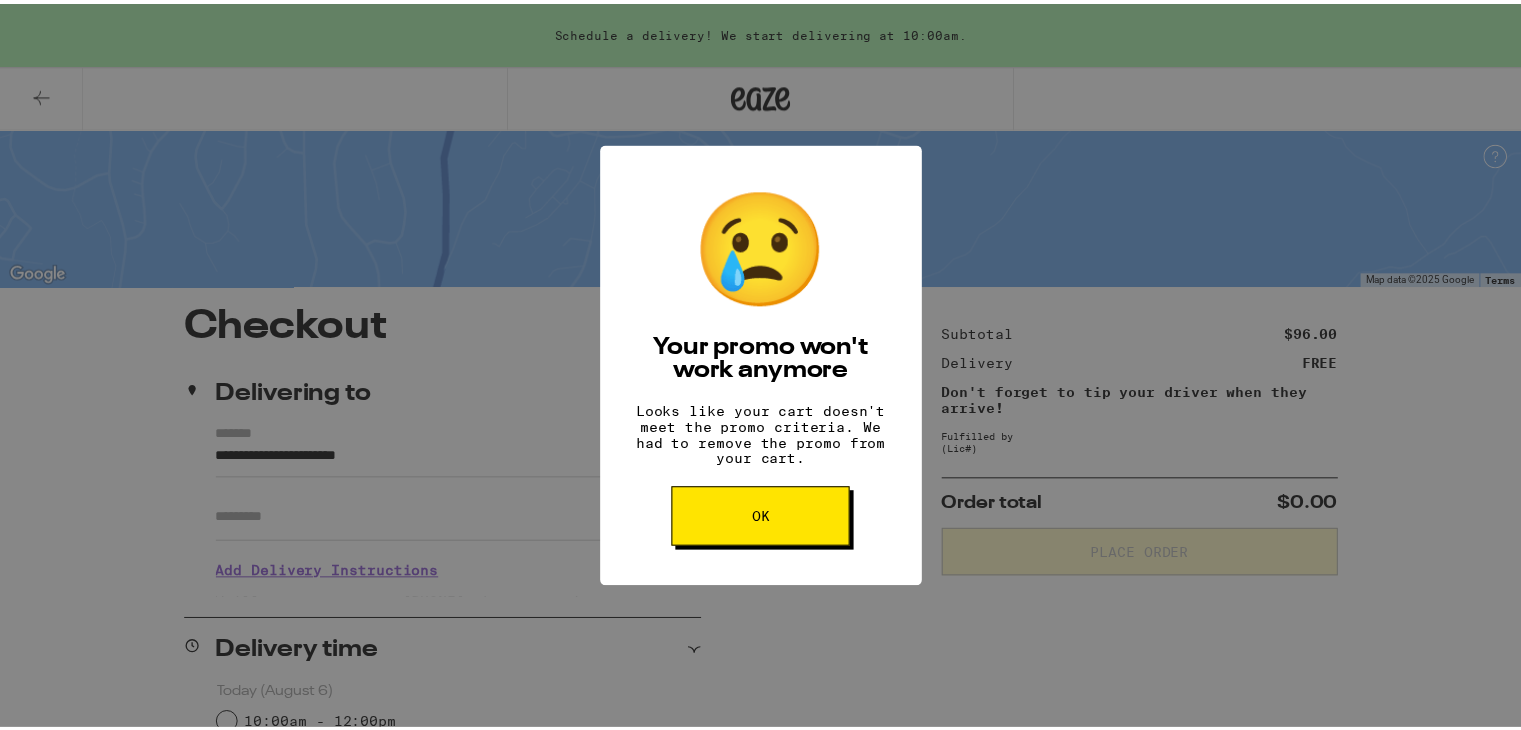 scroll, scrollTop: 0, scrollLeft: 0, axis: both 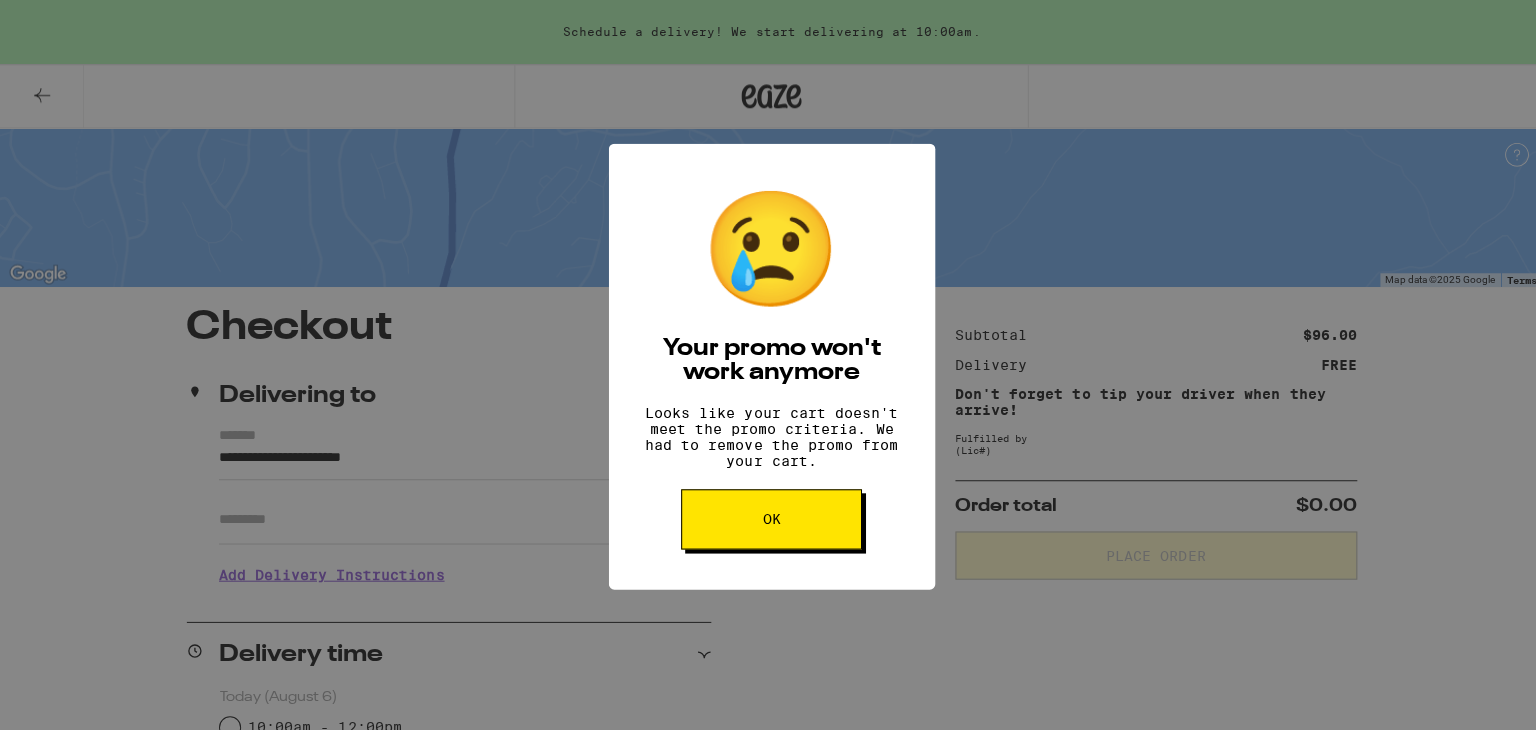 click on "OK" at bounding box center [768, 517] 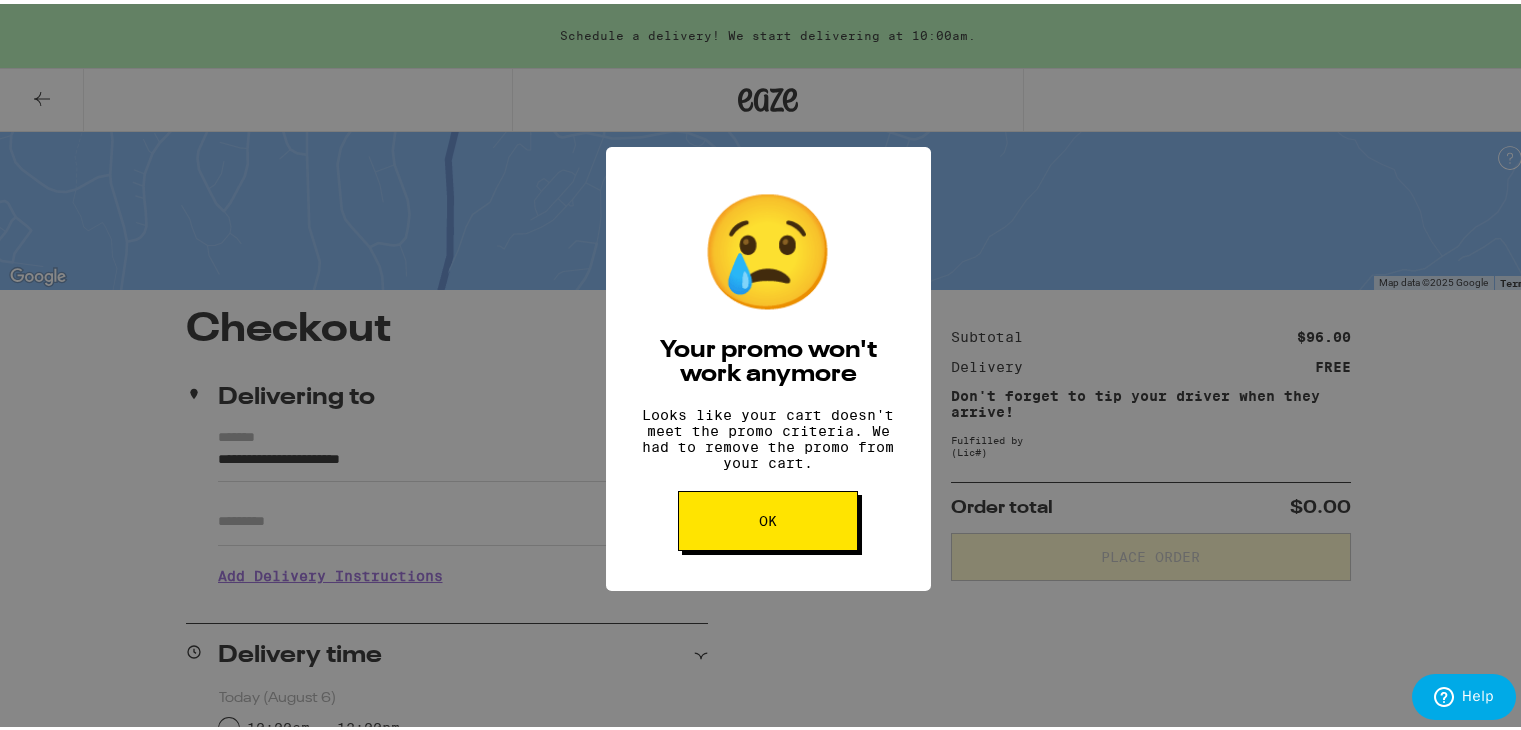 scroll, scrollTop: 0, scrollLeft: 0, axis: both 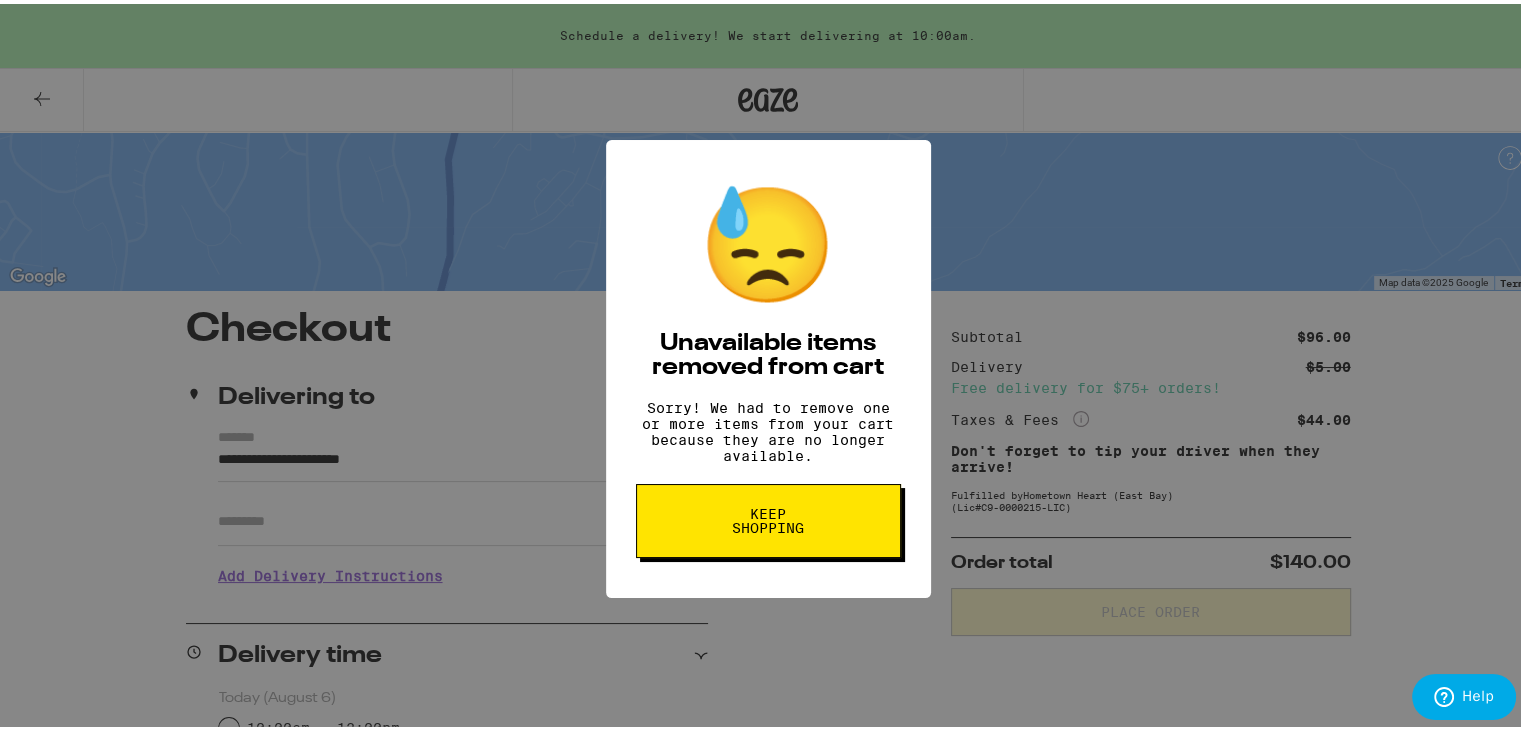 click on "Keep Shopping" at bounding box center (768, 517) 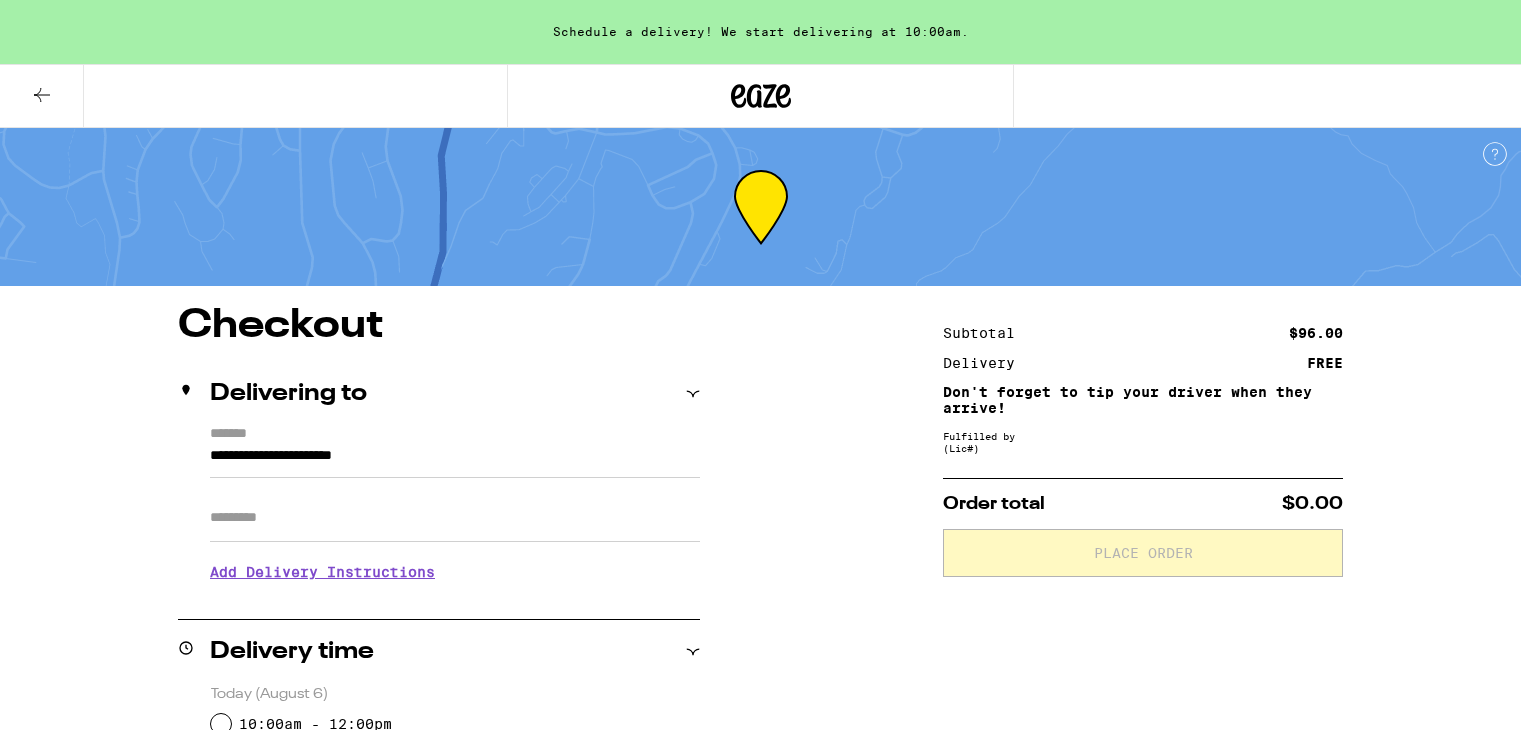 scroll, scrollTop: 0, scrollLeft: 0, axis: both 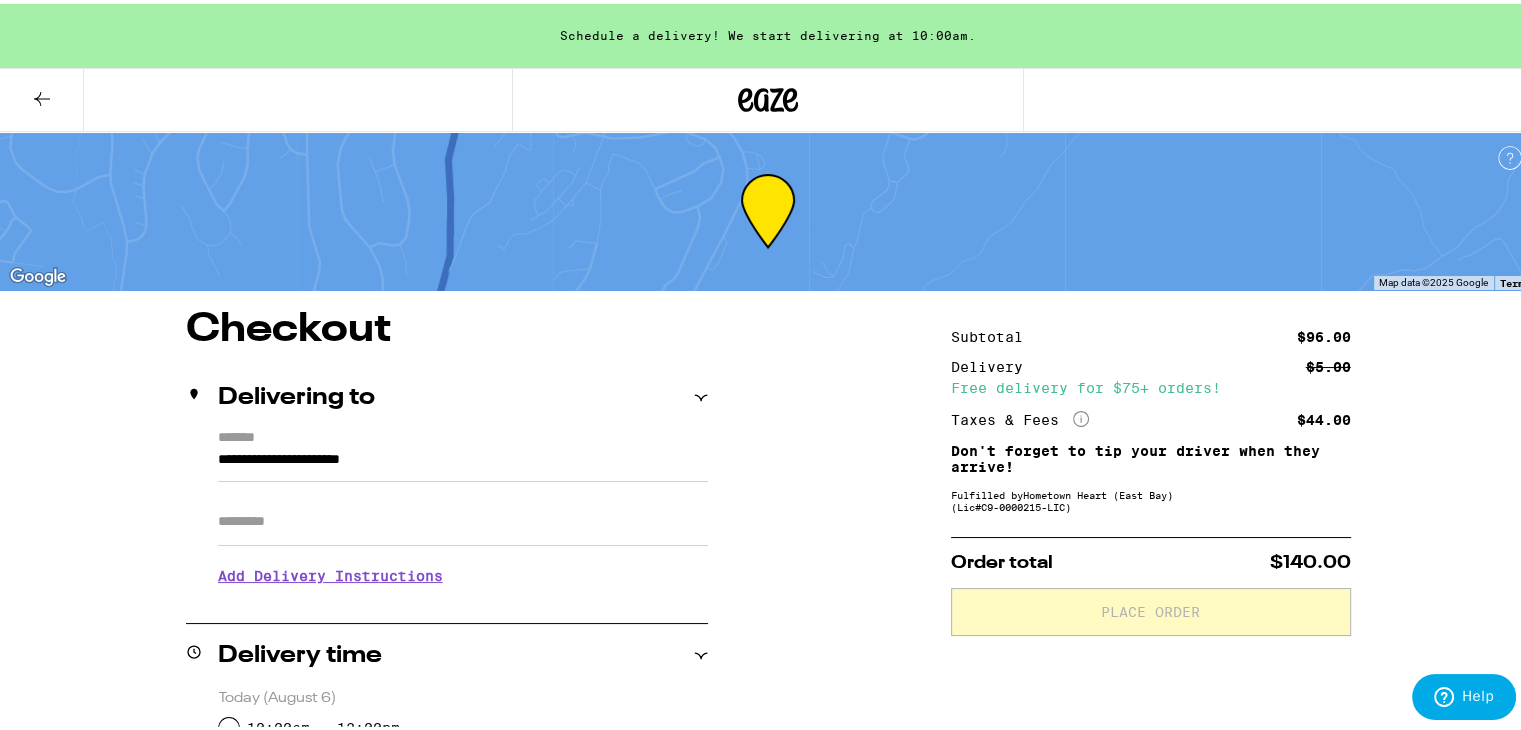 click 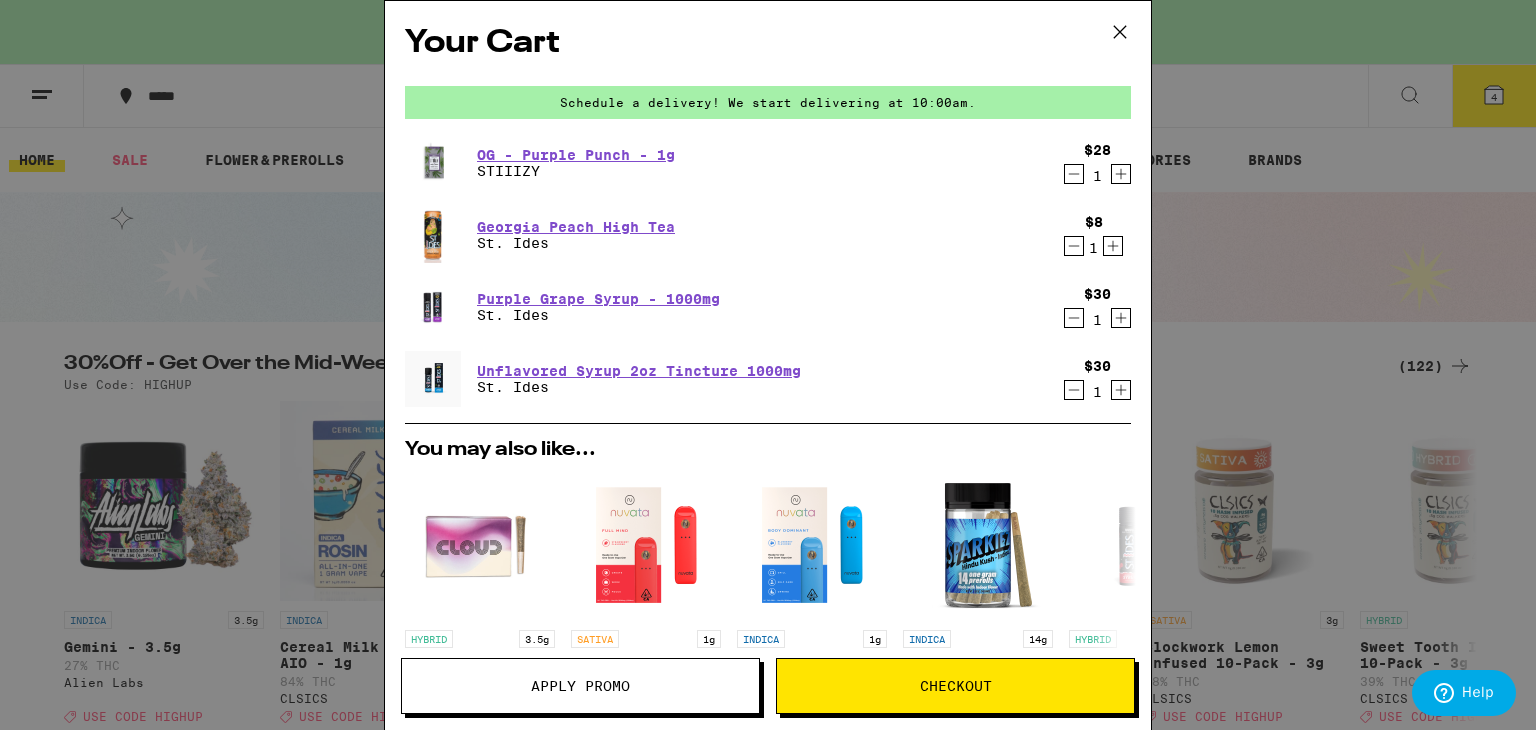 click 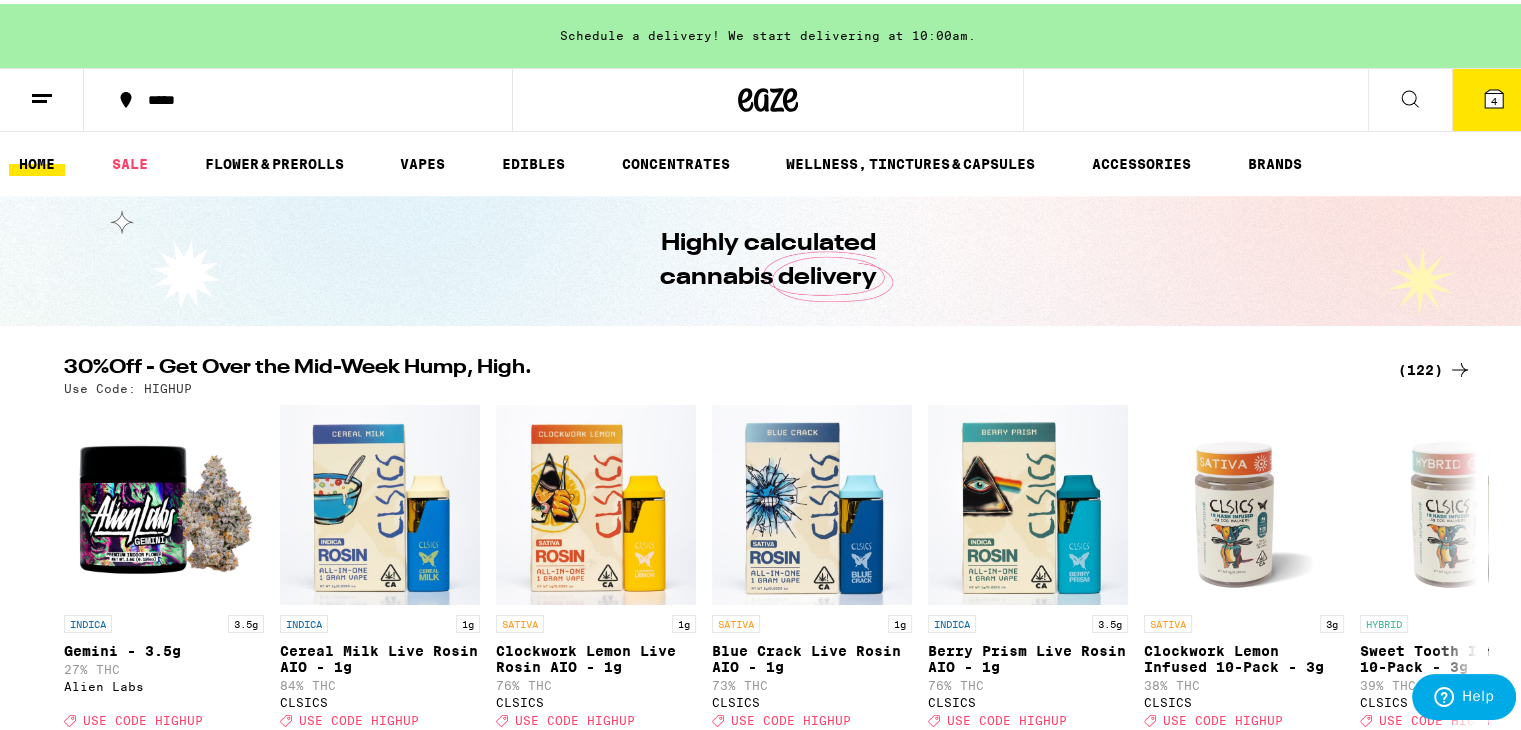 scroll, scrollTop: 0, scrollLeft: 0, axis: both 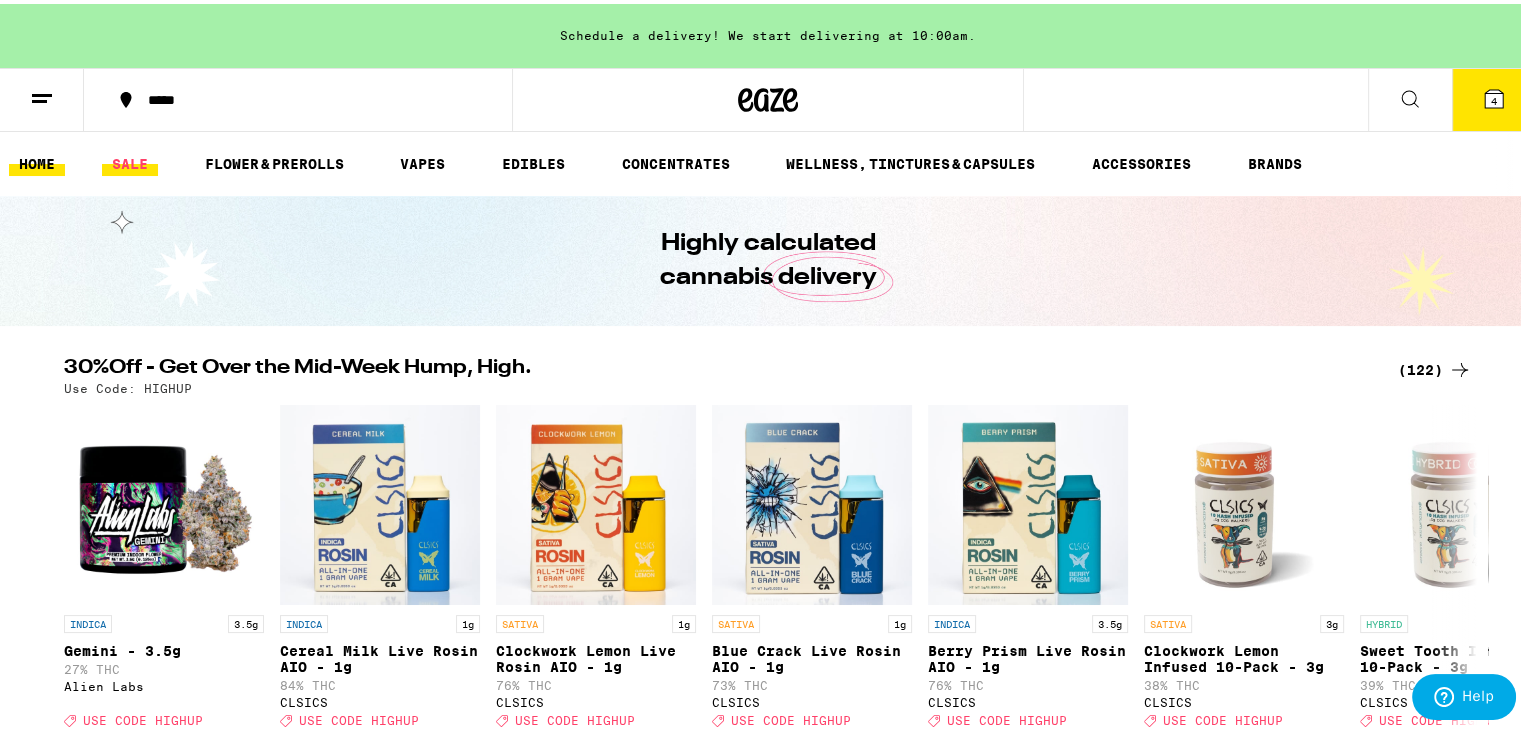 click on "SALE" at bounding box center [130, 160] 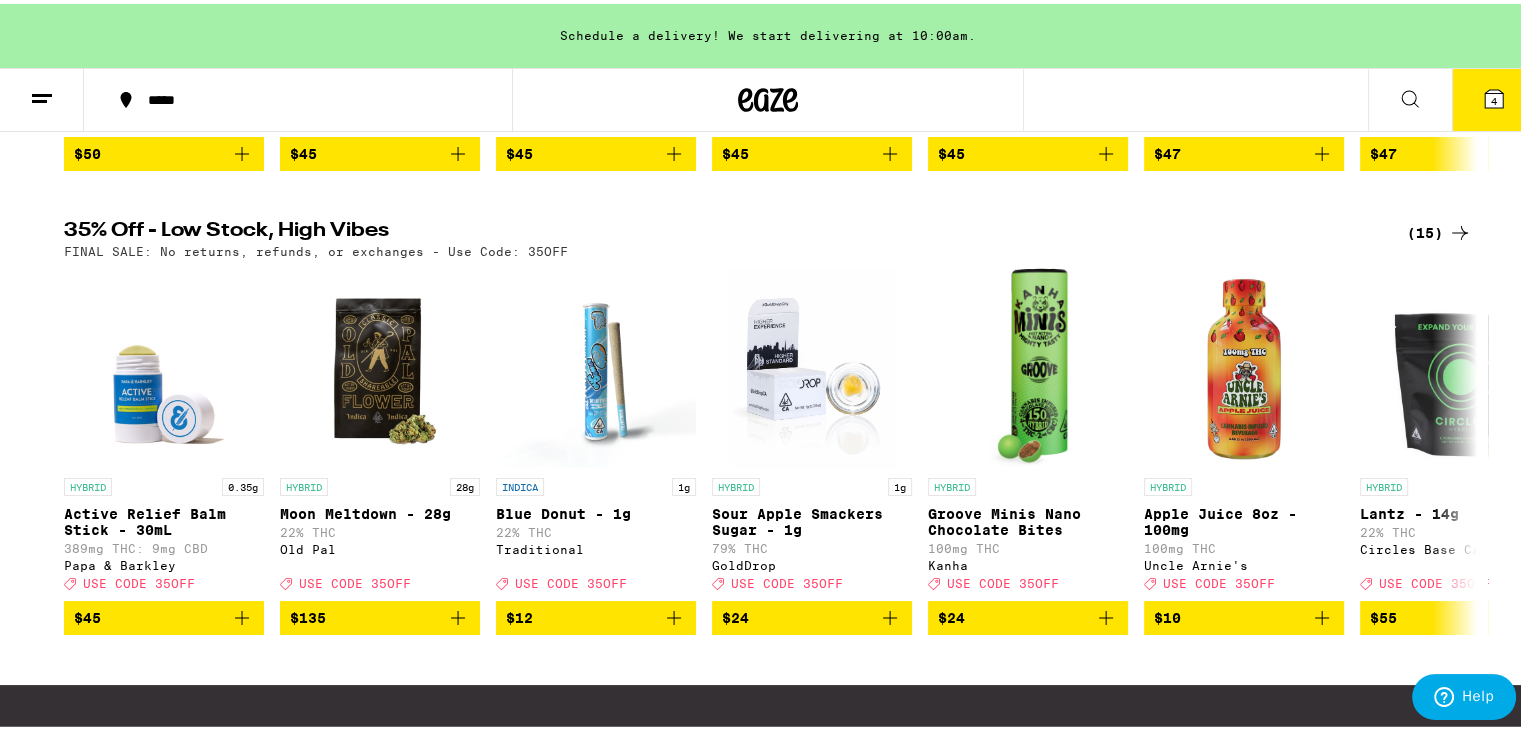 scroll, scrollTop: 591, scrollLeft: 0, axis: vertical 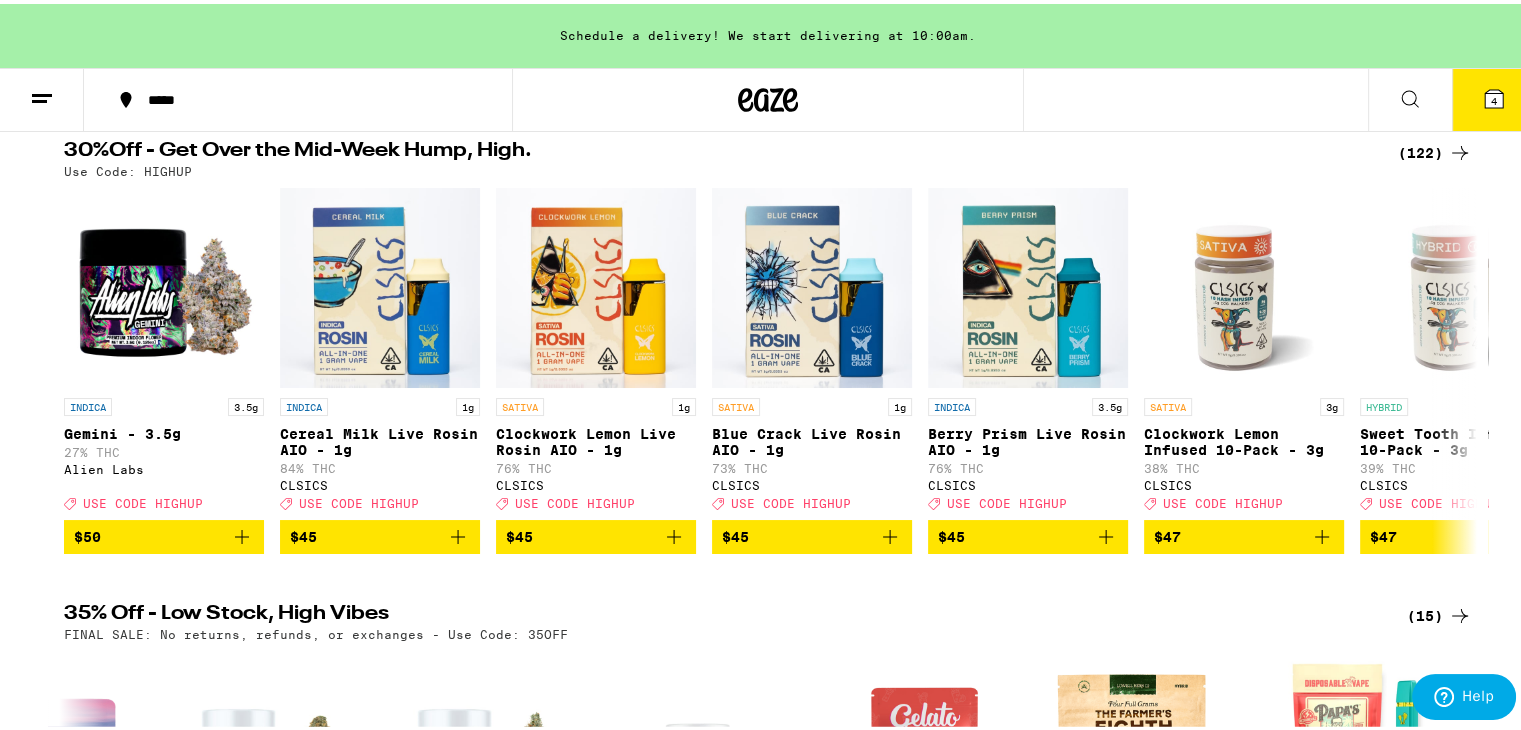 click 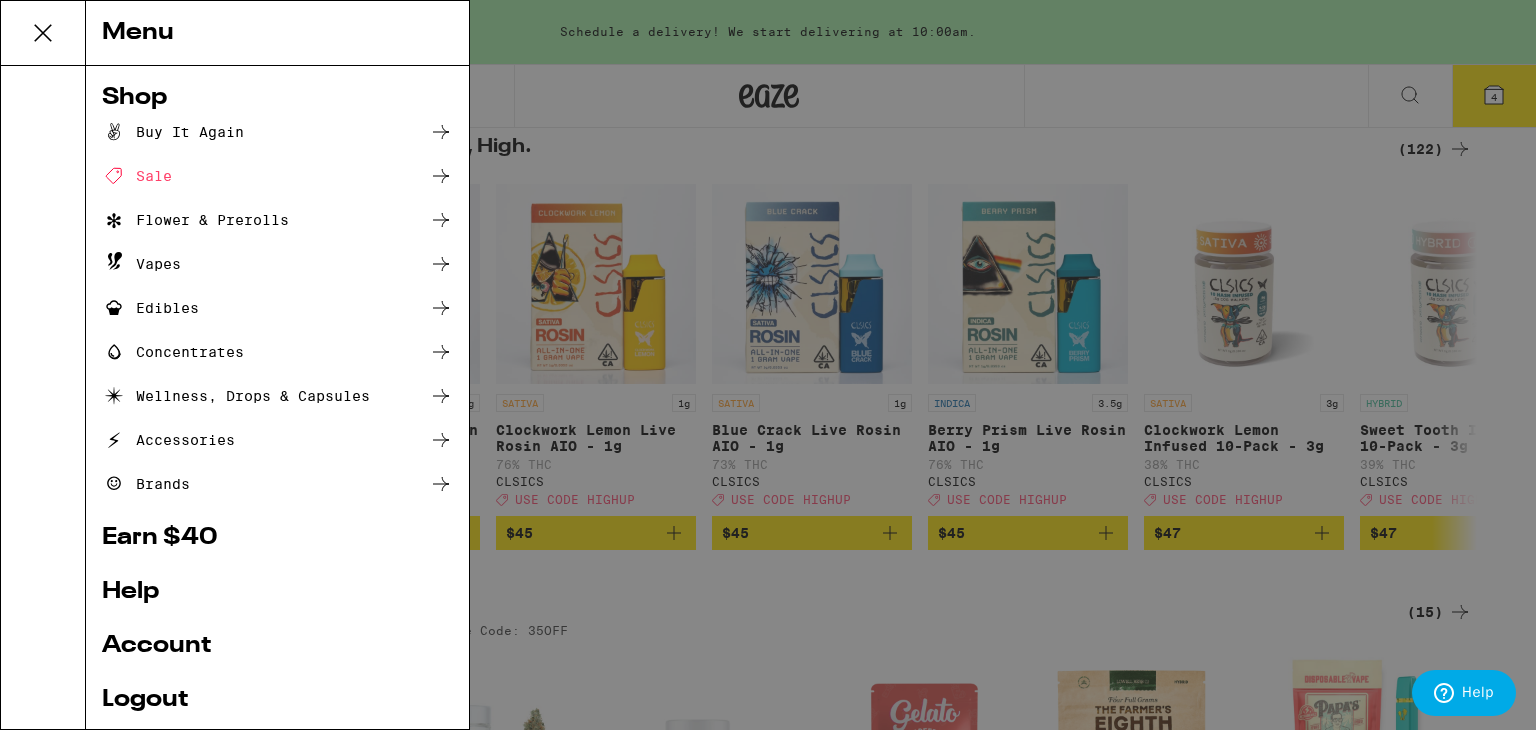 click on "Flower & Prerolls" at bounding box center (195, 220) 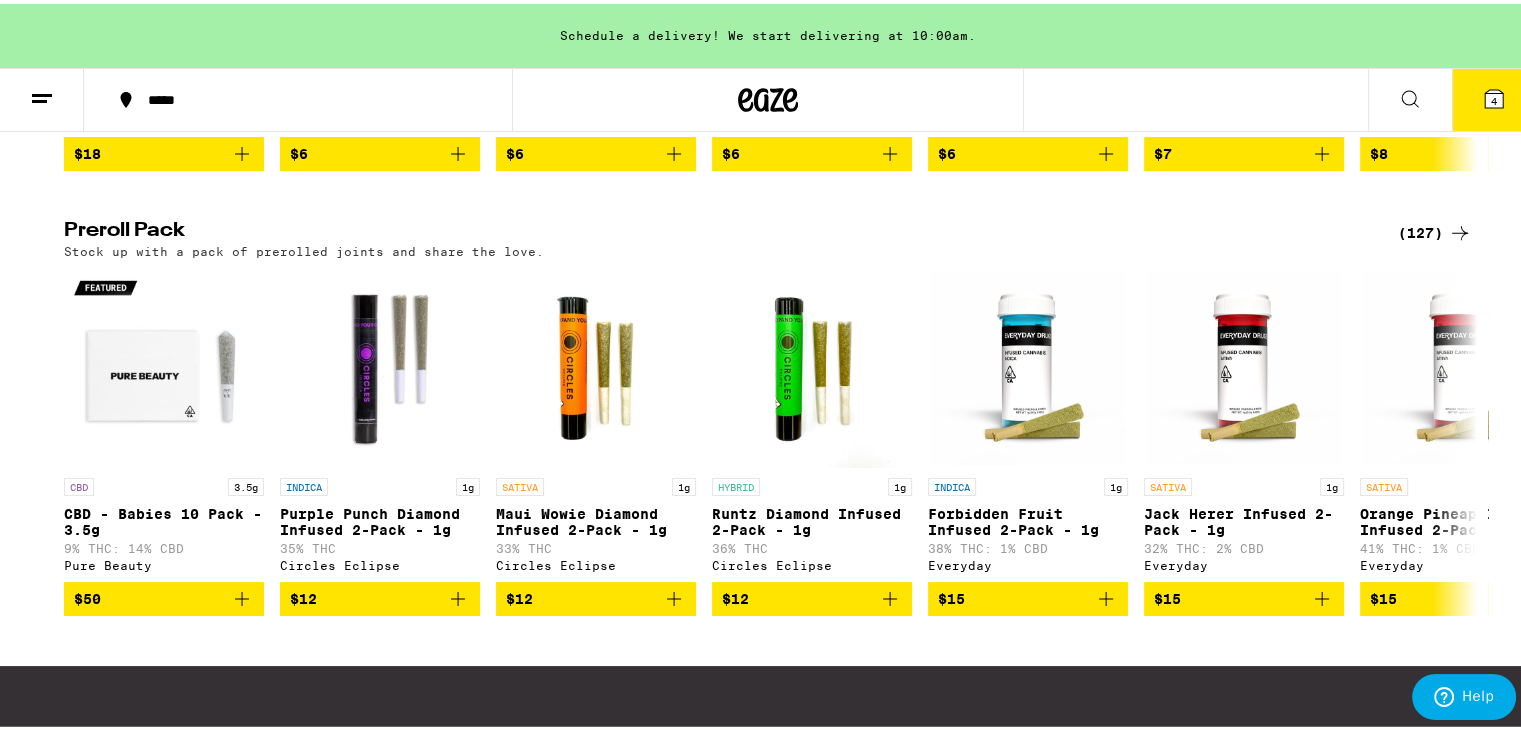 scroll, scrollTop: 1463, scrollLeft: 0, axis: vertical 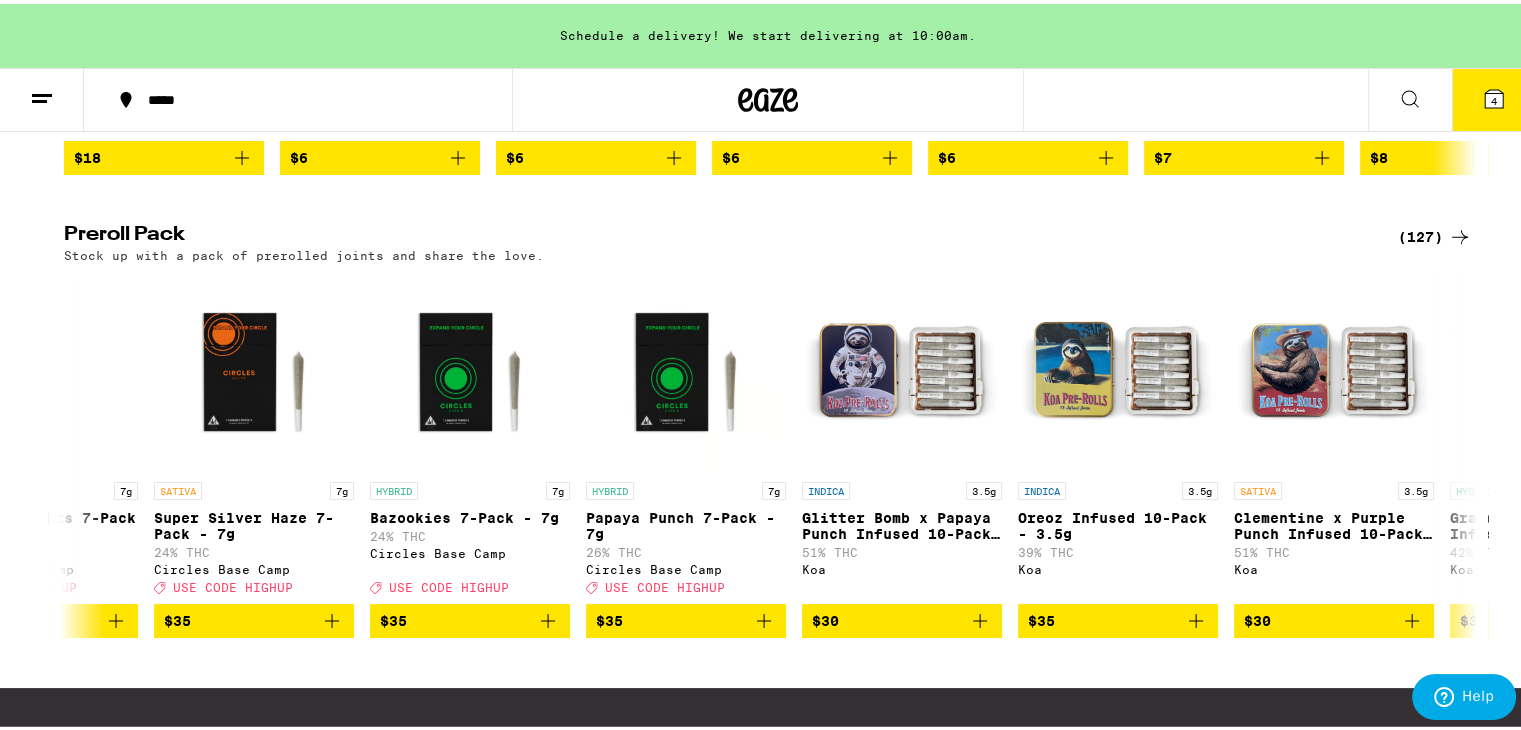 click on "$35" at bounding box center (686, 617) 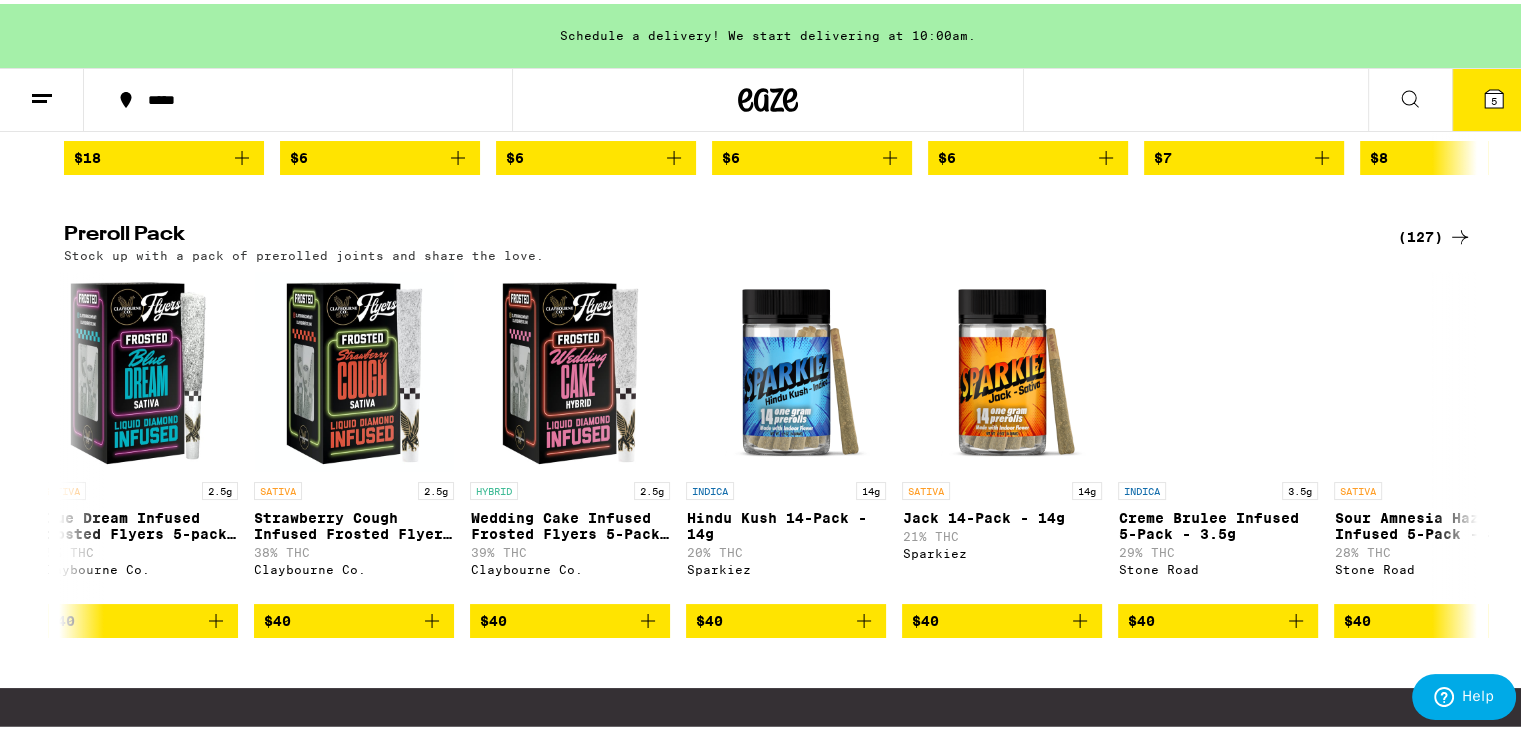 scroll, scrollTop: 0, scrollLeft: 18609, axis: horizontal 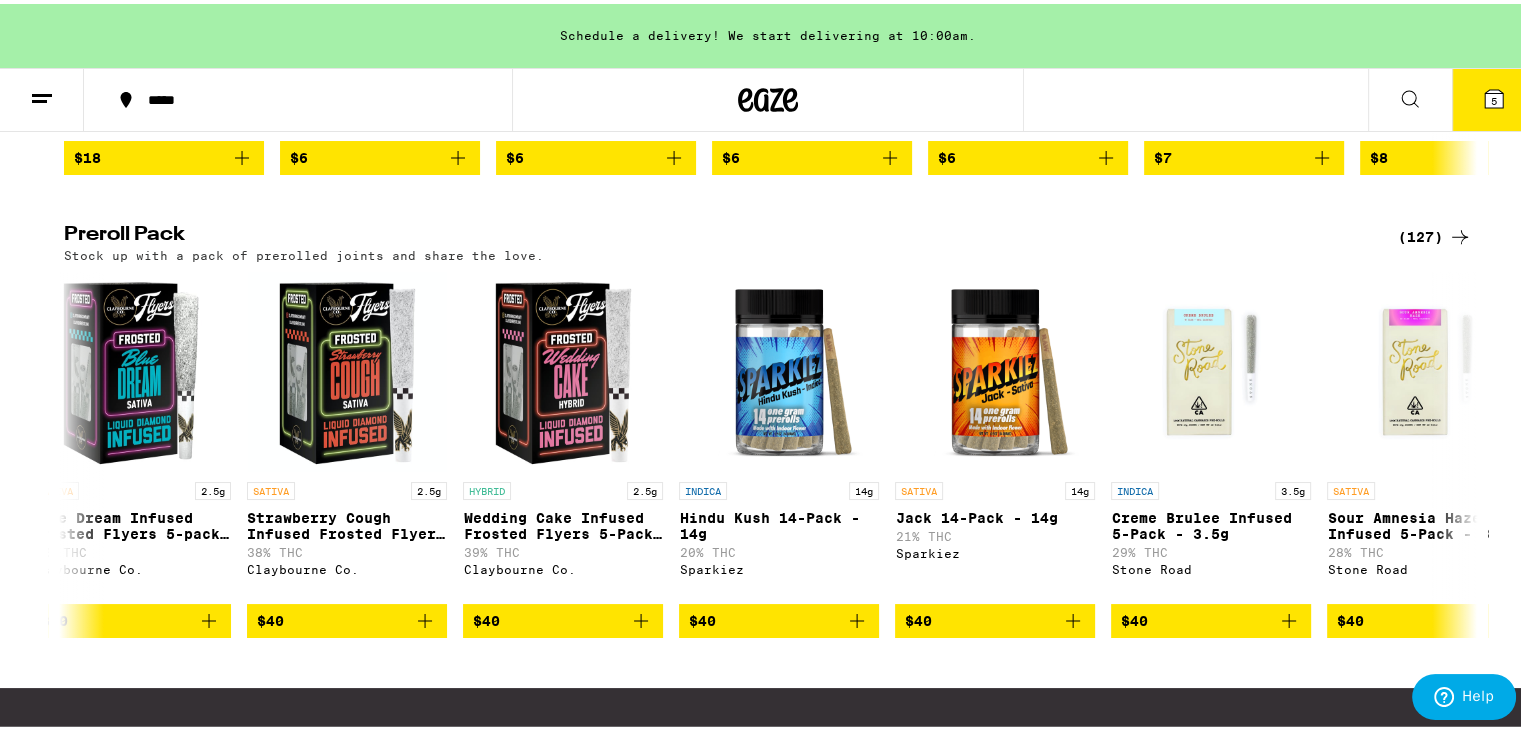 click on "$40" at bounding box center (779, 617) 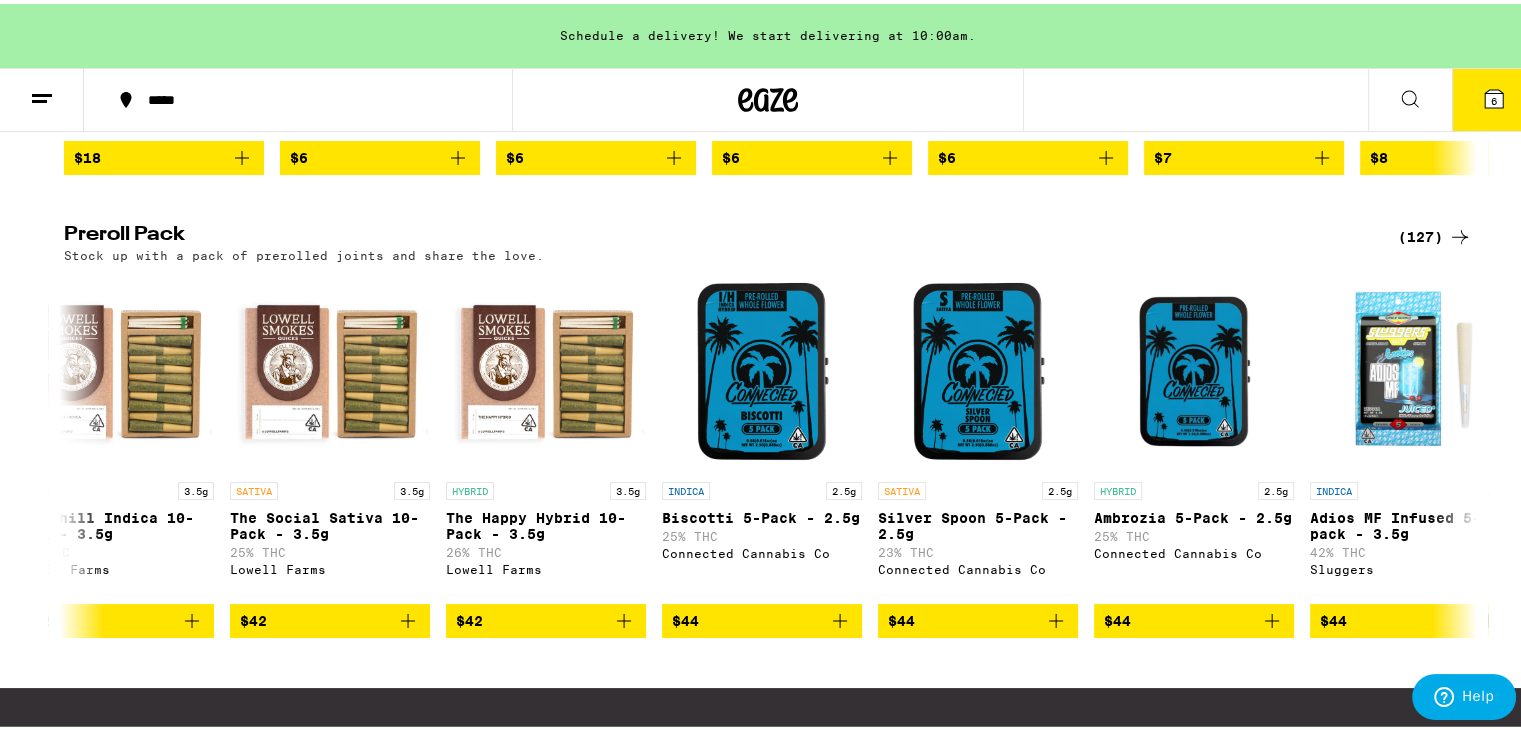 scroll, scrollTop: 0, scrollLeft: 23832, axis: horizontal 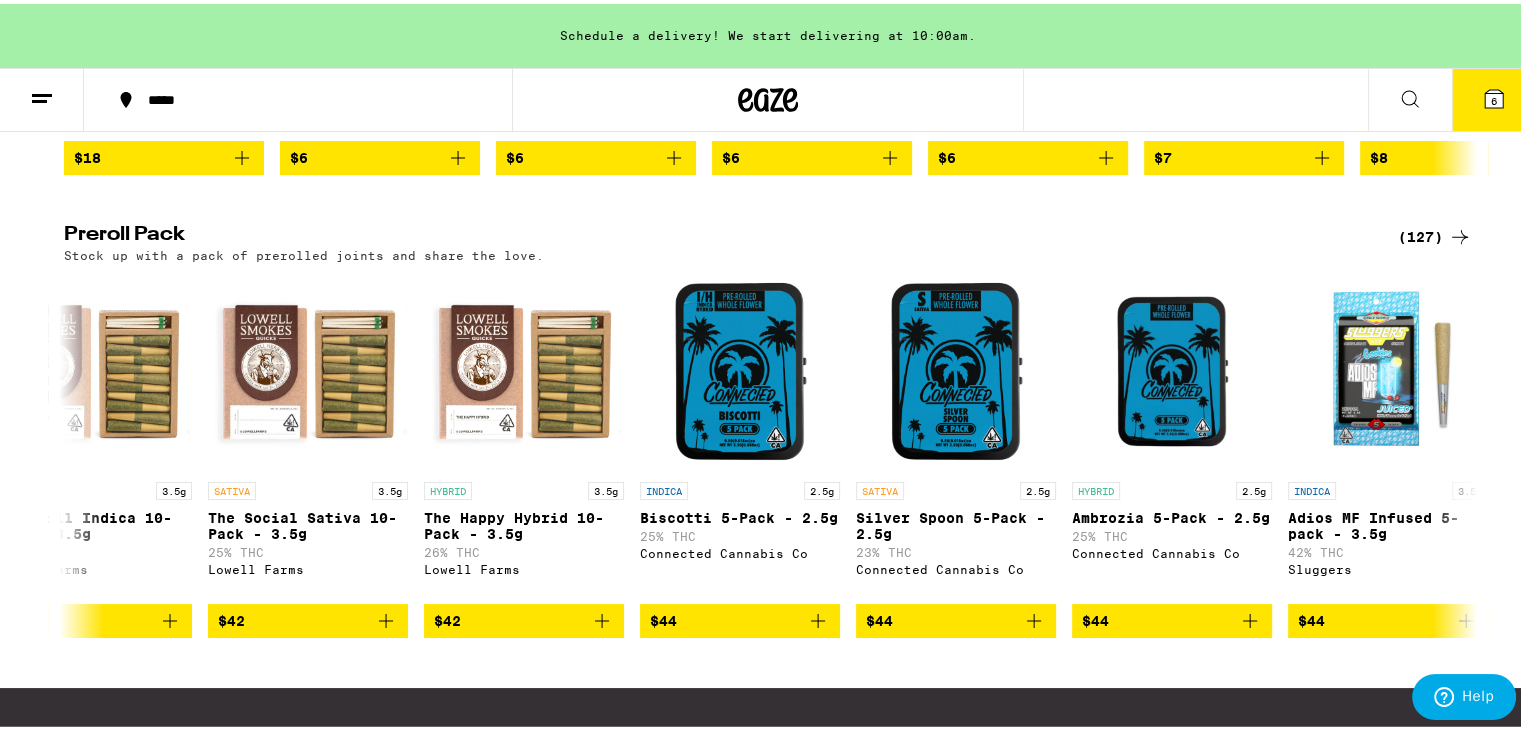 click 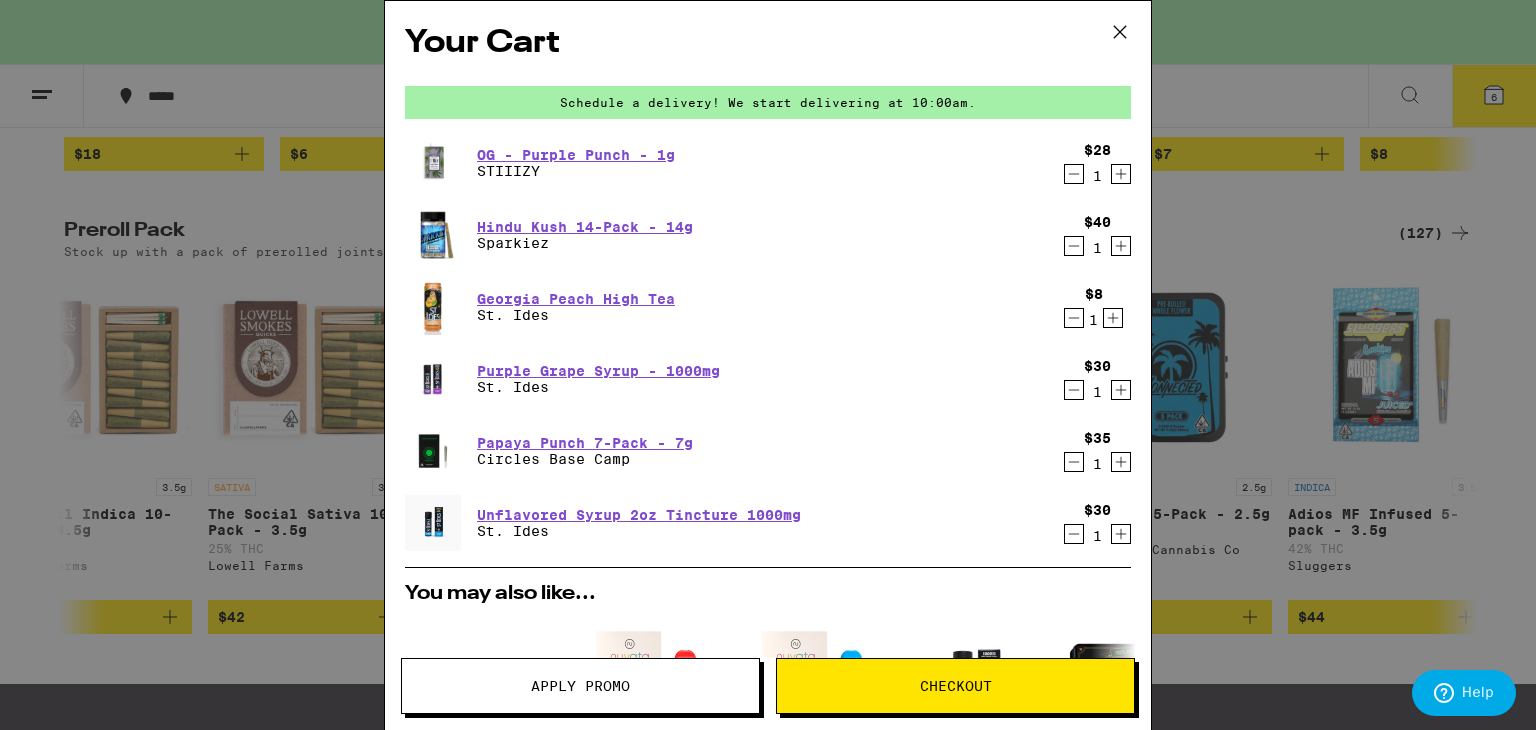 click 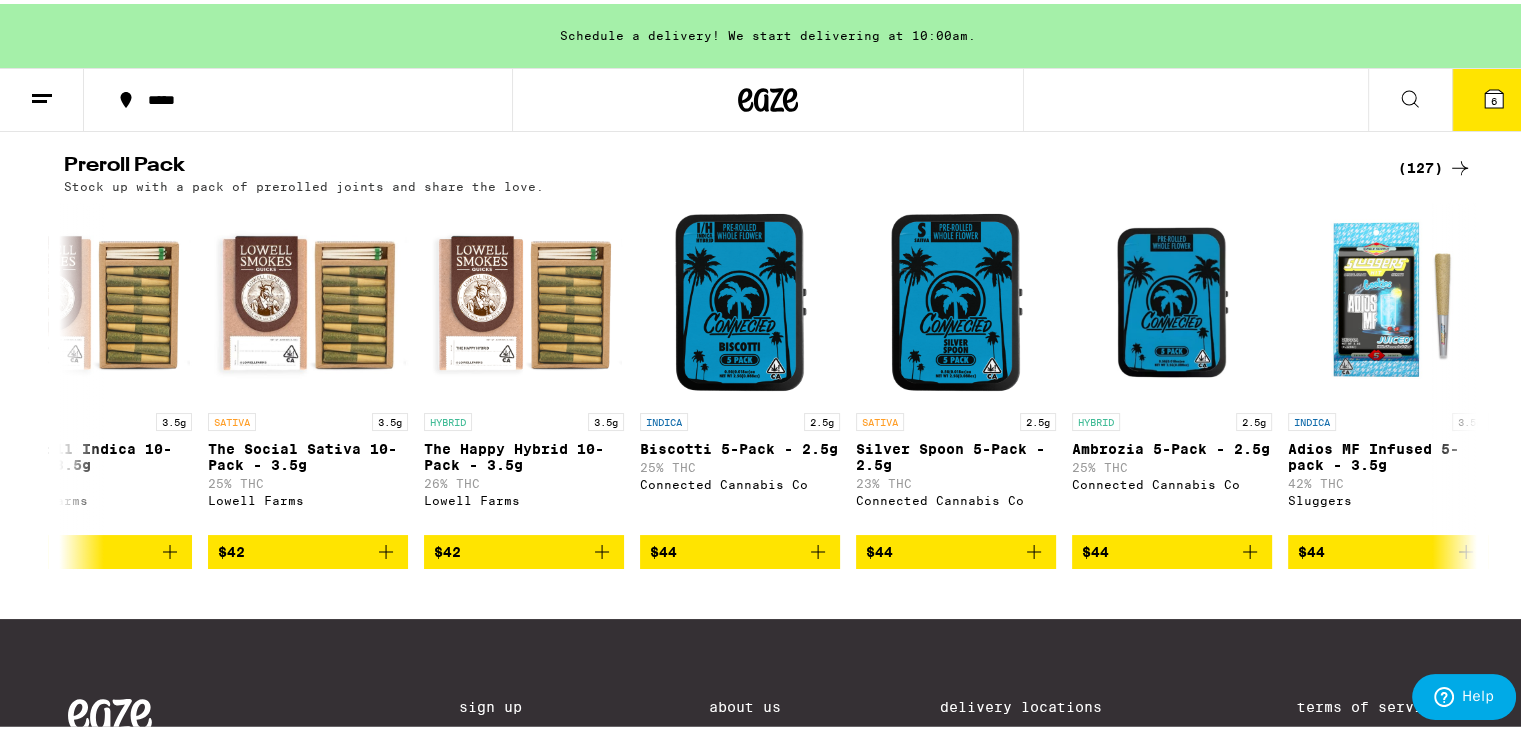 scroll, scrollTop: 1540, scrollLeft: 0, axis: vertical 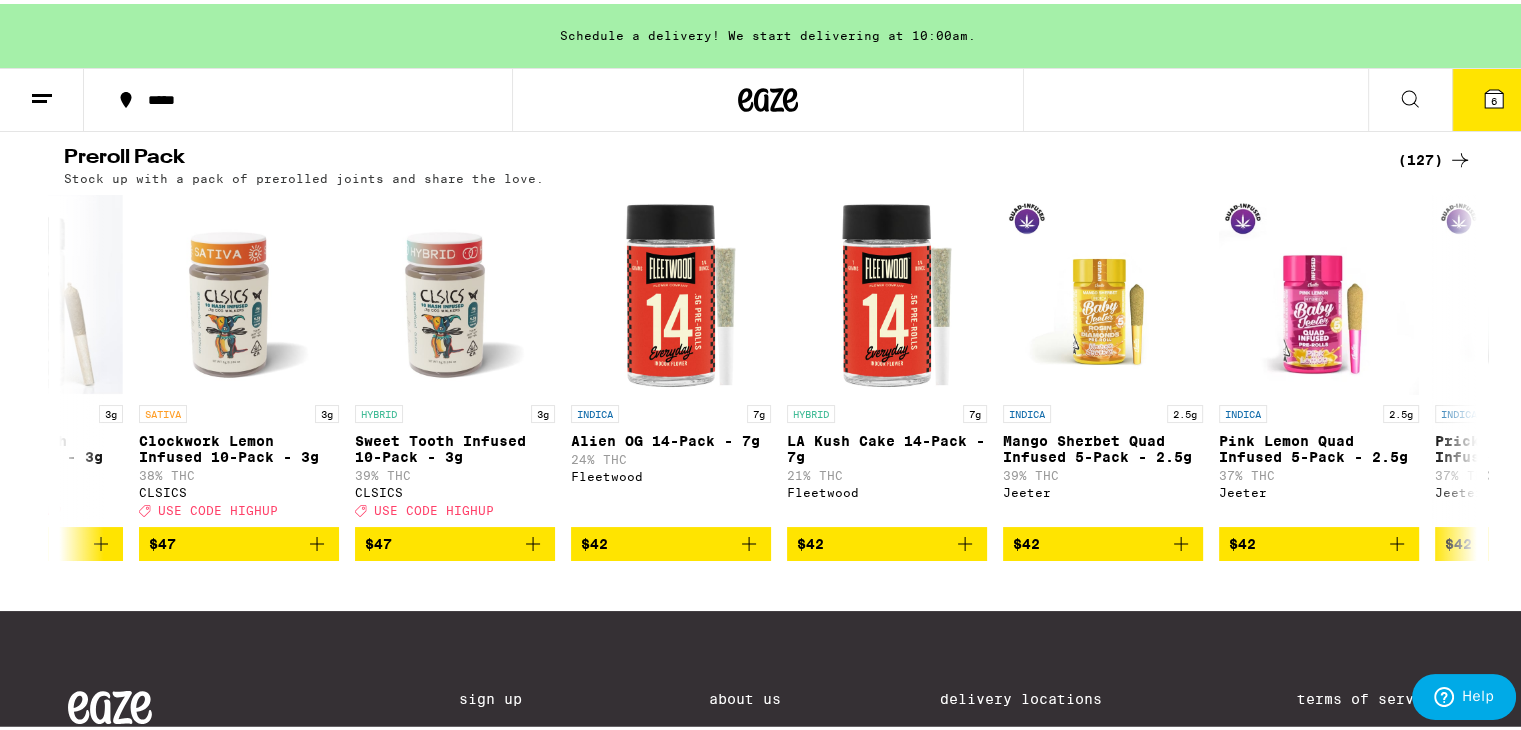 click on "6" at bounding box center (1494, 96) 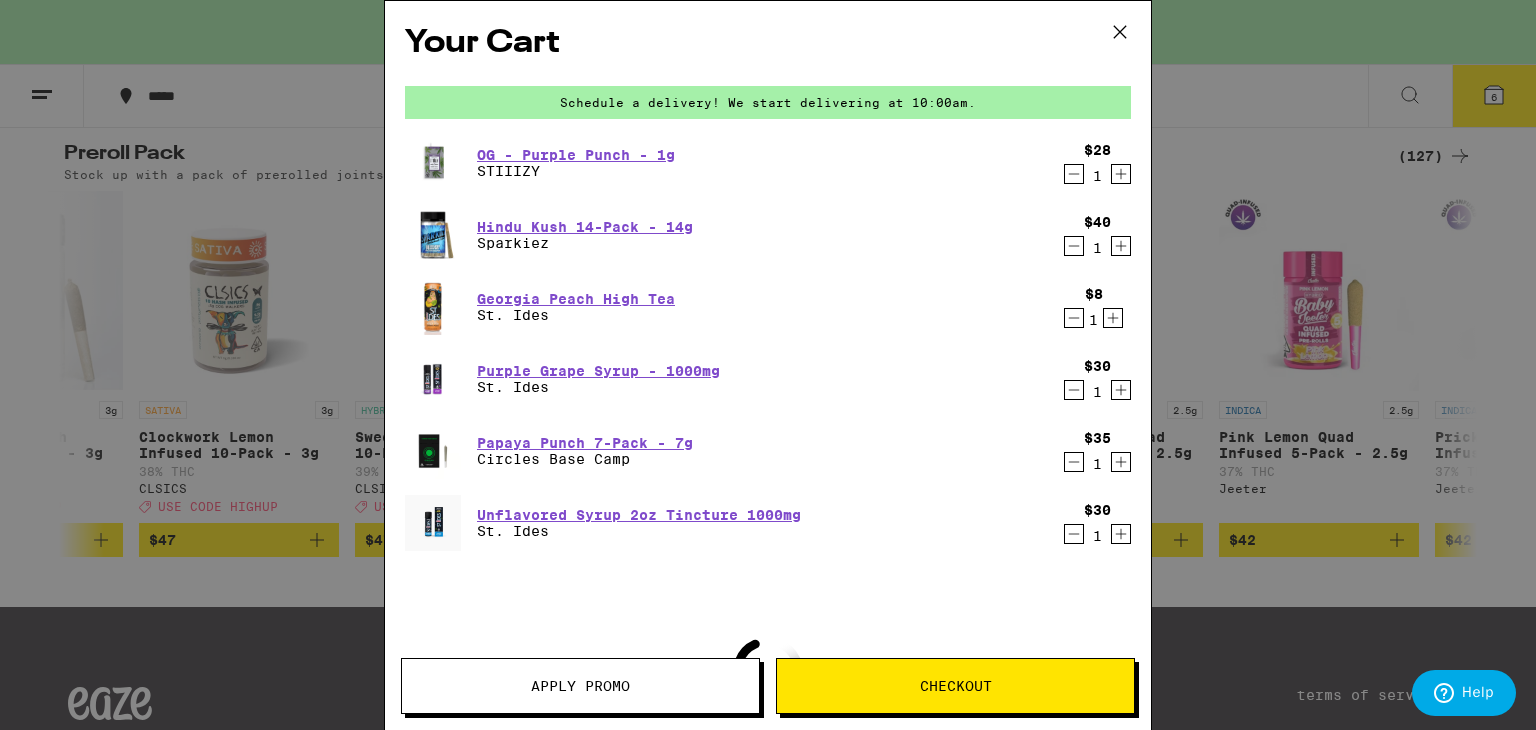 click on "Apply Promo" at bounding box center (580, 686) 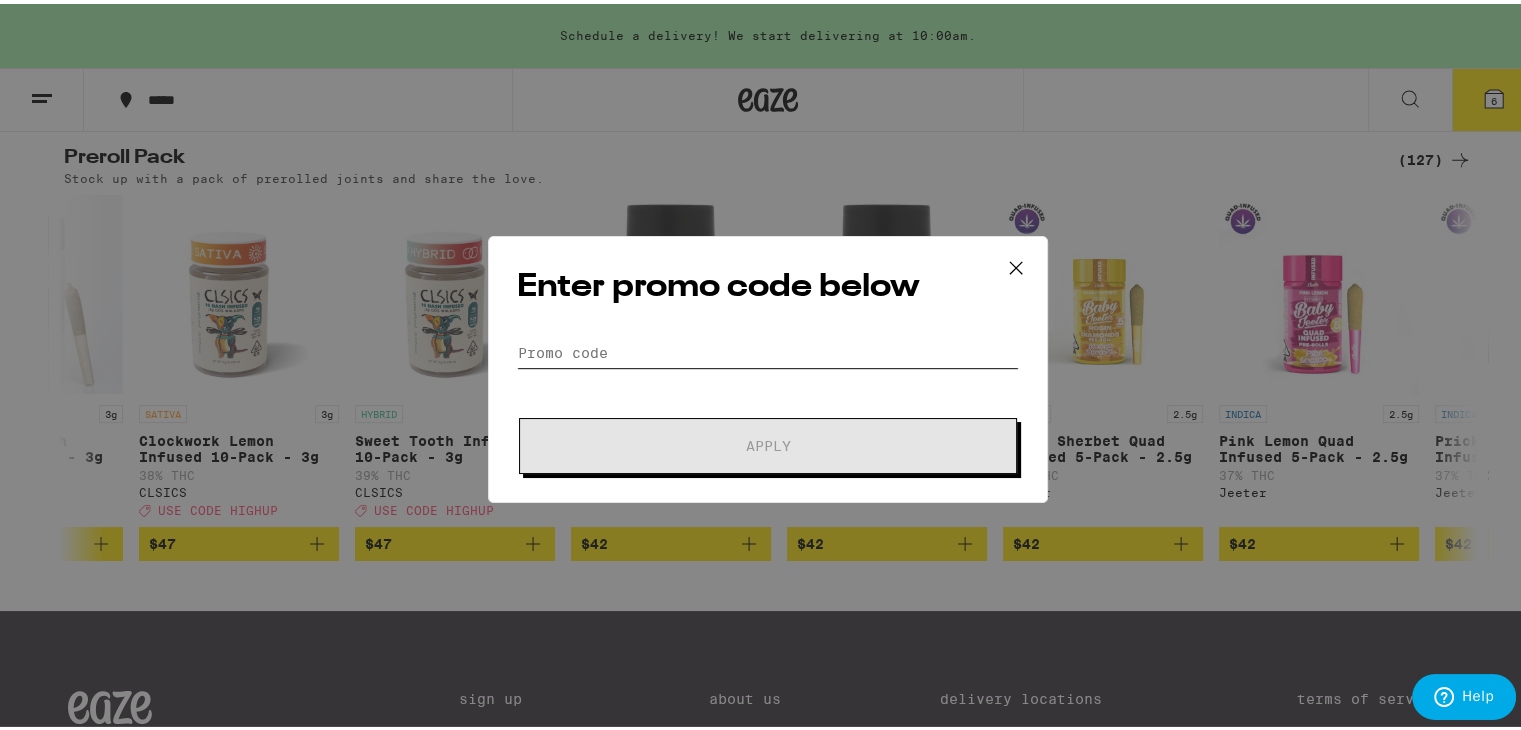click on "Promo Code" at bounding box center [768, 349] 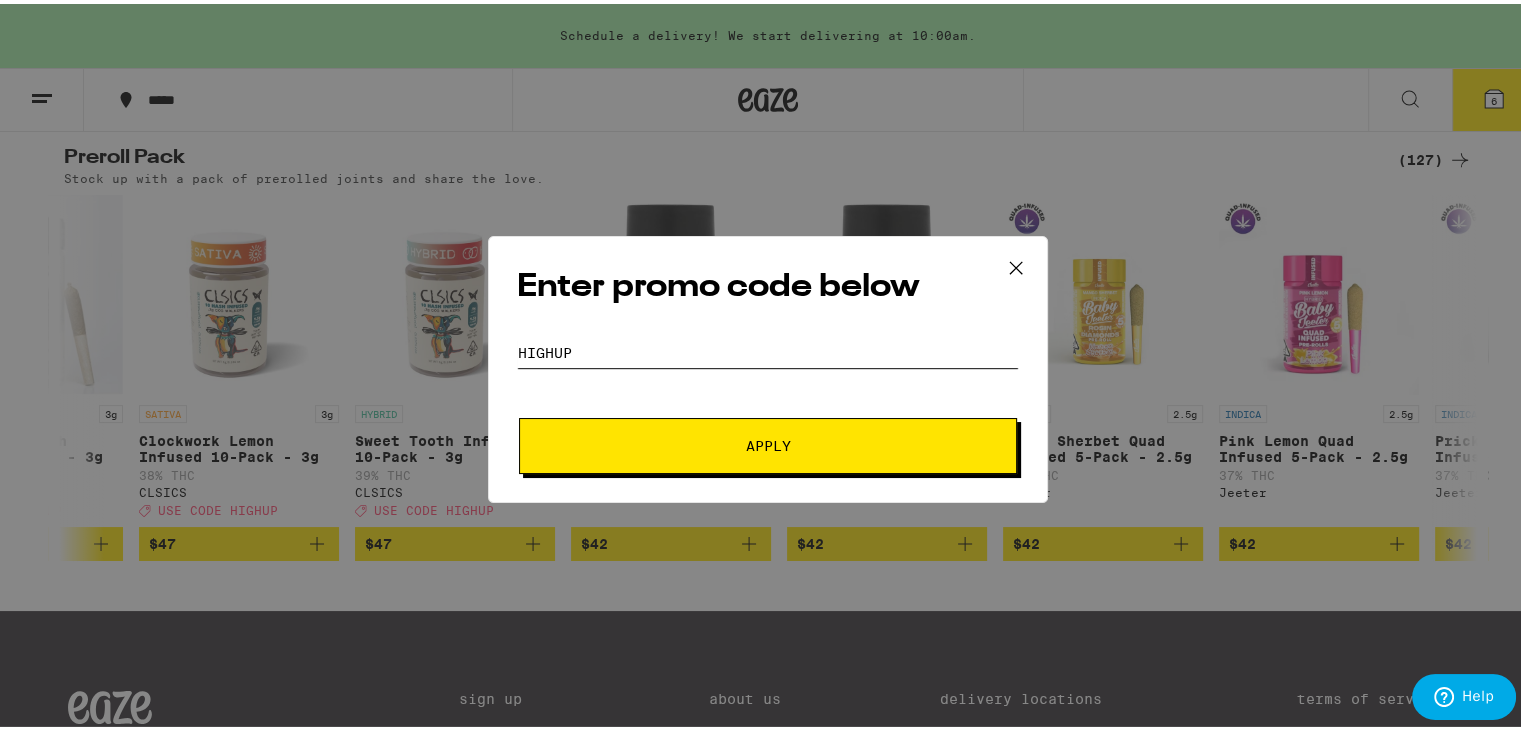 type on "highup" 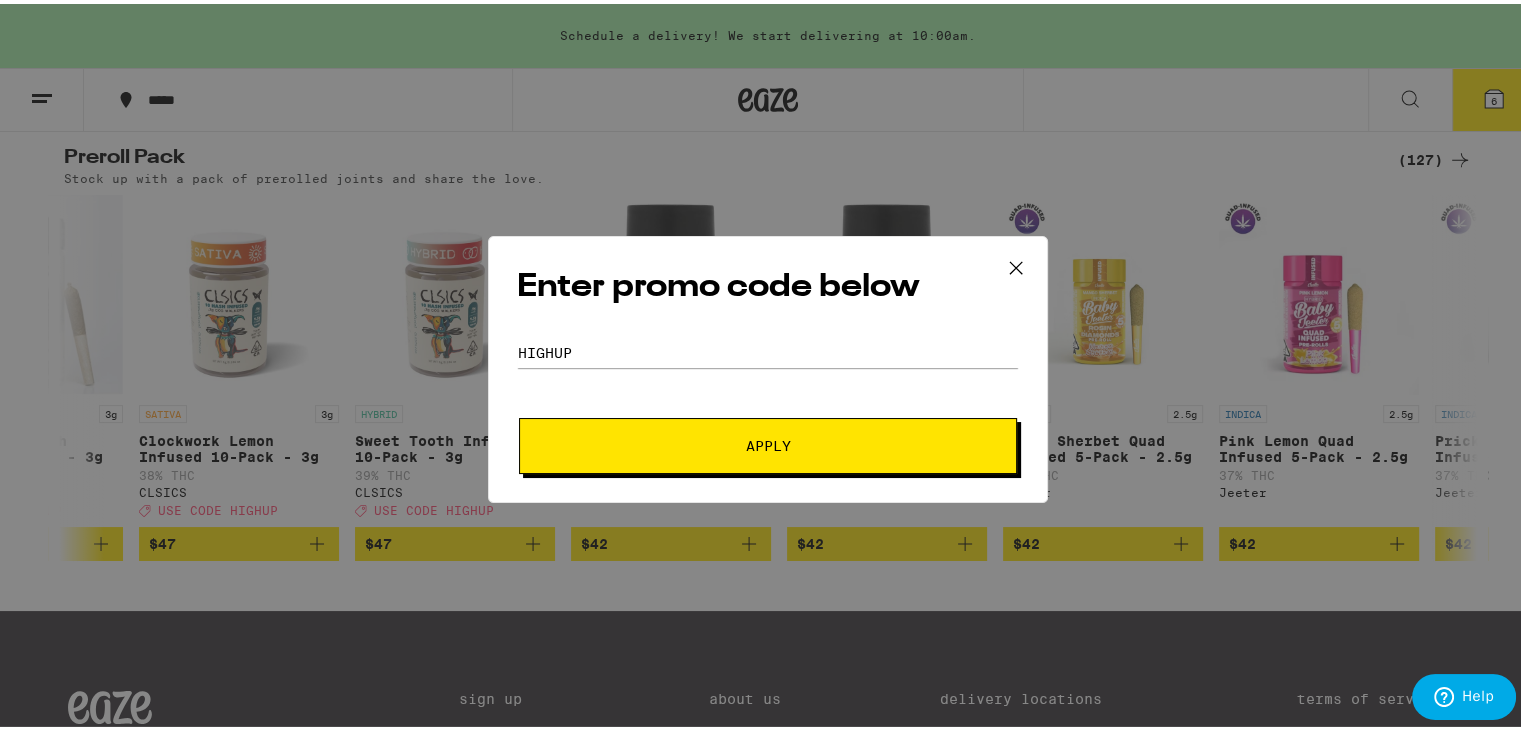 click on "Apply" at bounding box center (768, 442) 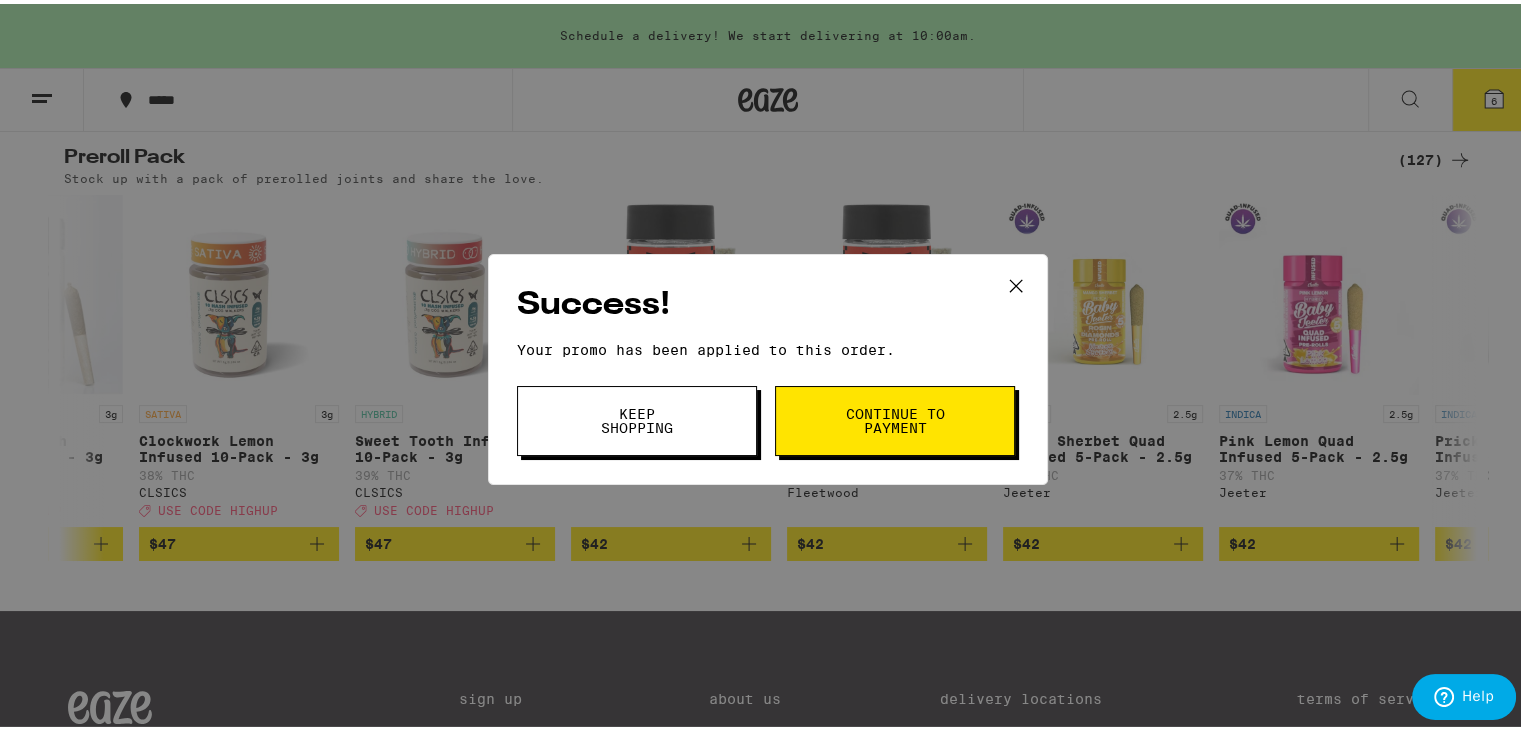click on "Continue to payment" at bounding box center (895, 417) 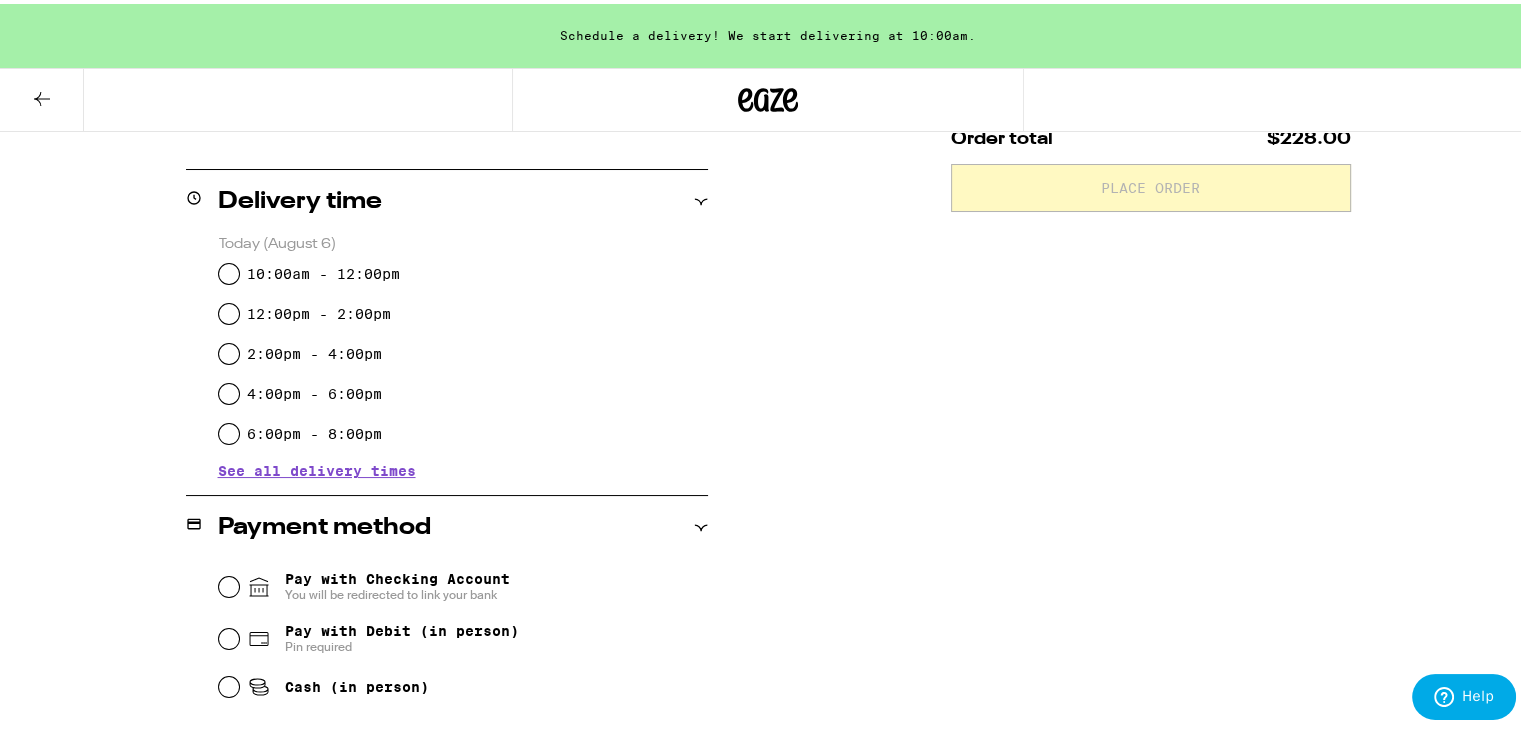 scroll, scrollTop: 455, scrollLeft: 0, axis: vertical 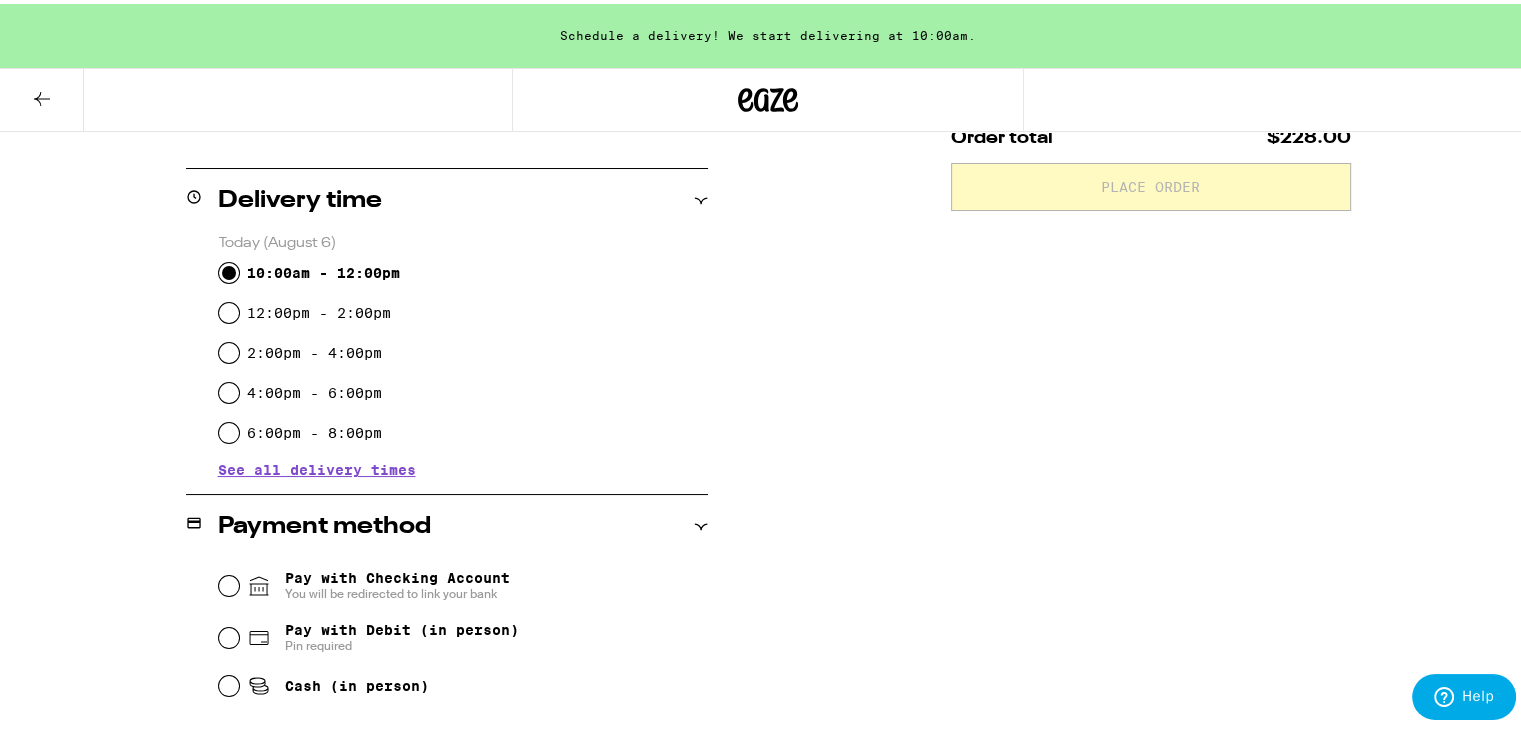click on "10:00am - 12:00pm" at bounding box center [229, 269] 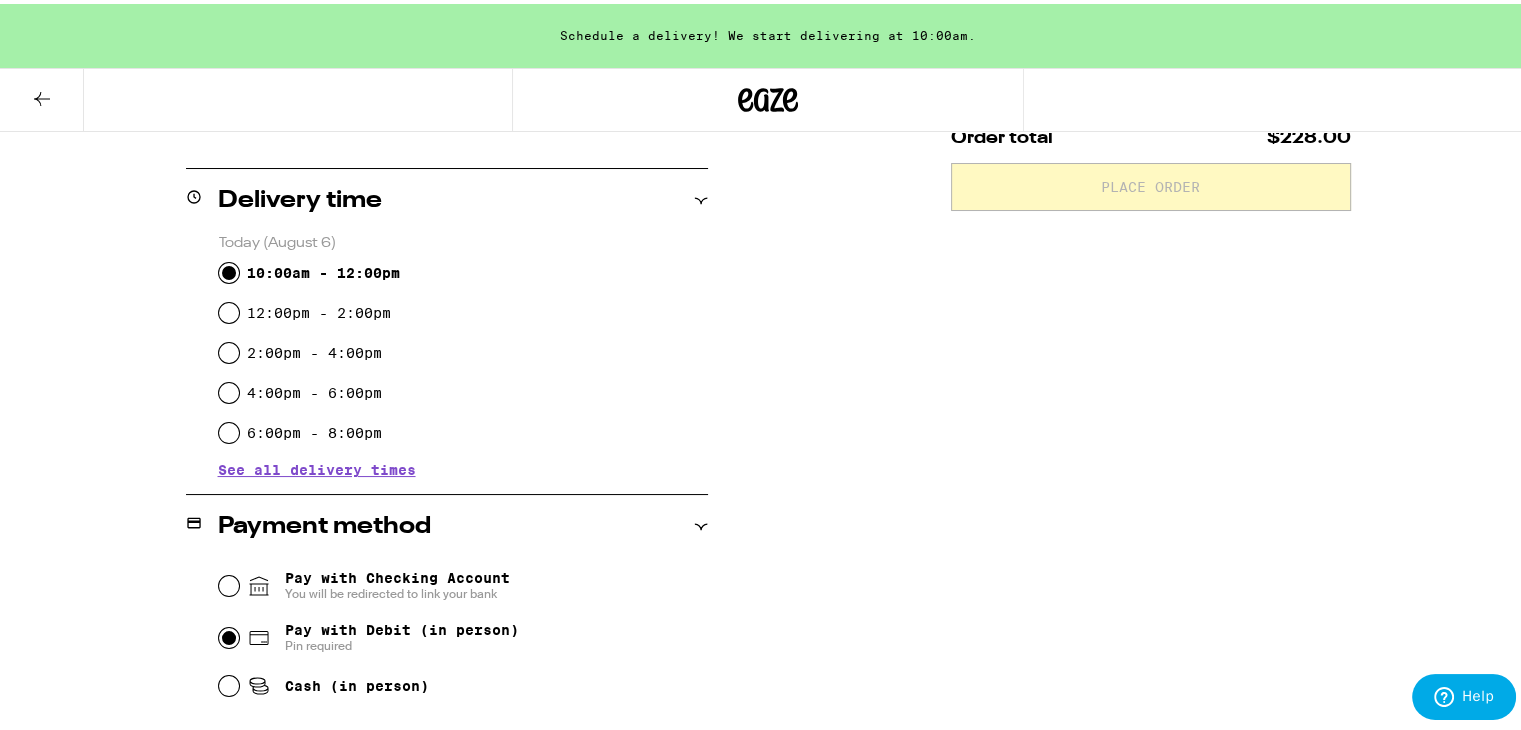 click on "Pay with Debit (in person) Pin required" at bounding box center (229, 634) 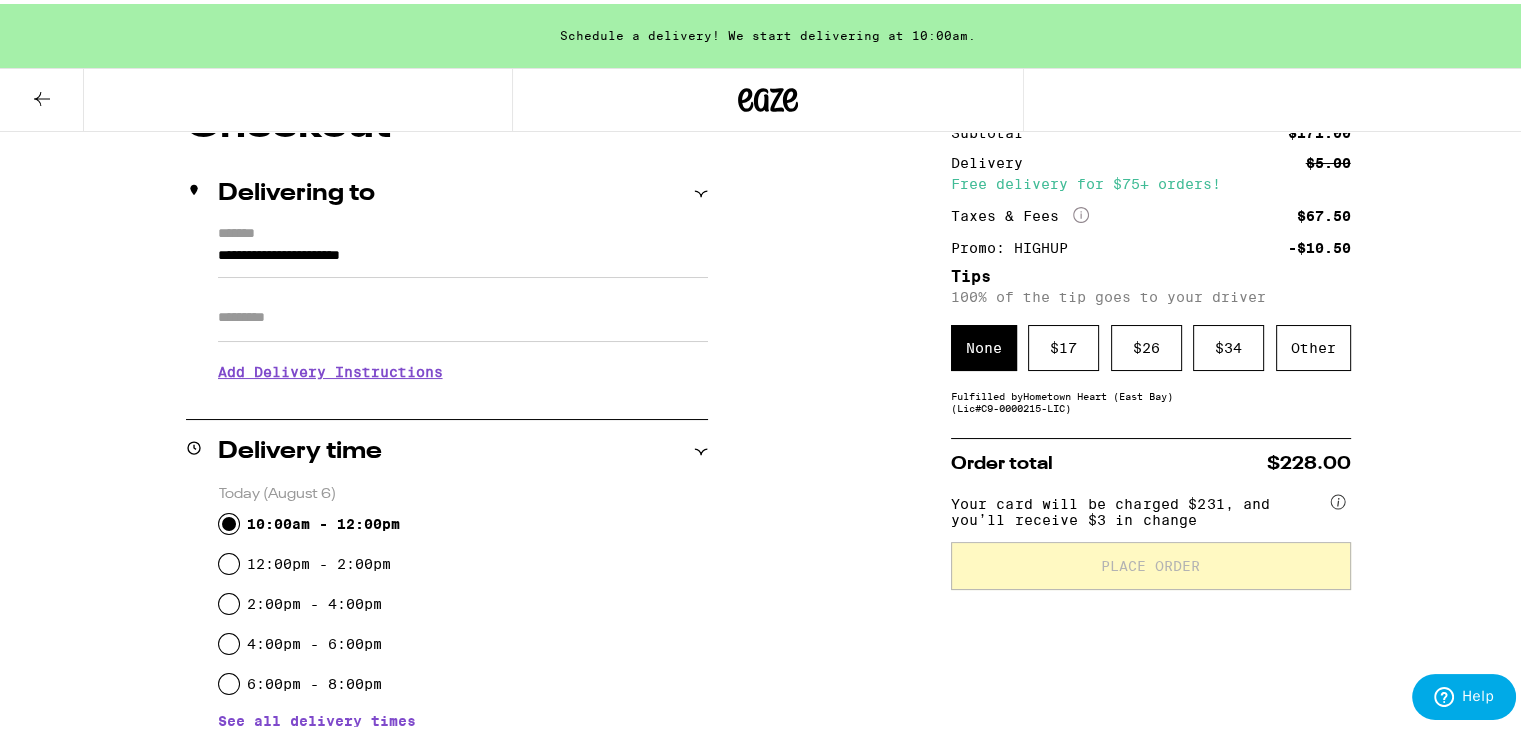 scroll, scrollTop: 207, scrollLeft: 0, axis: vertical 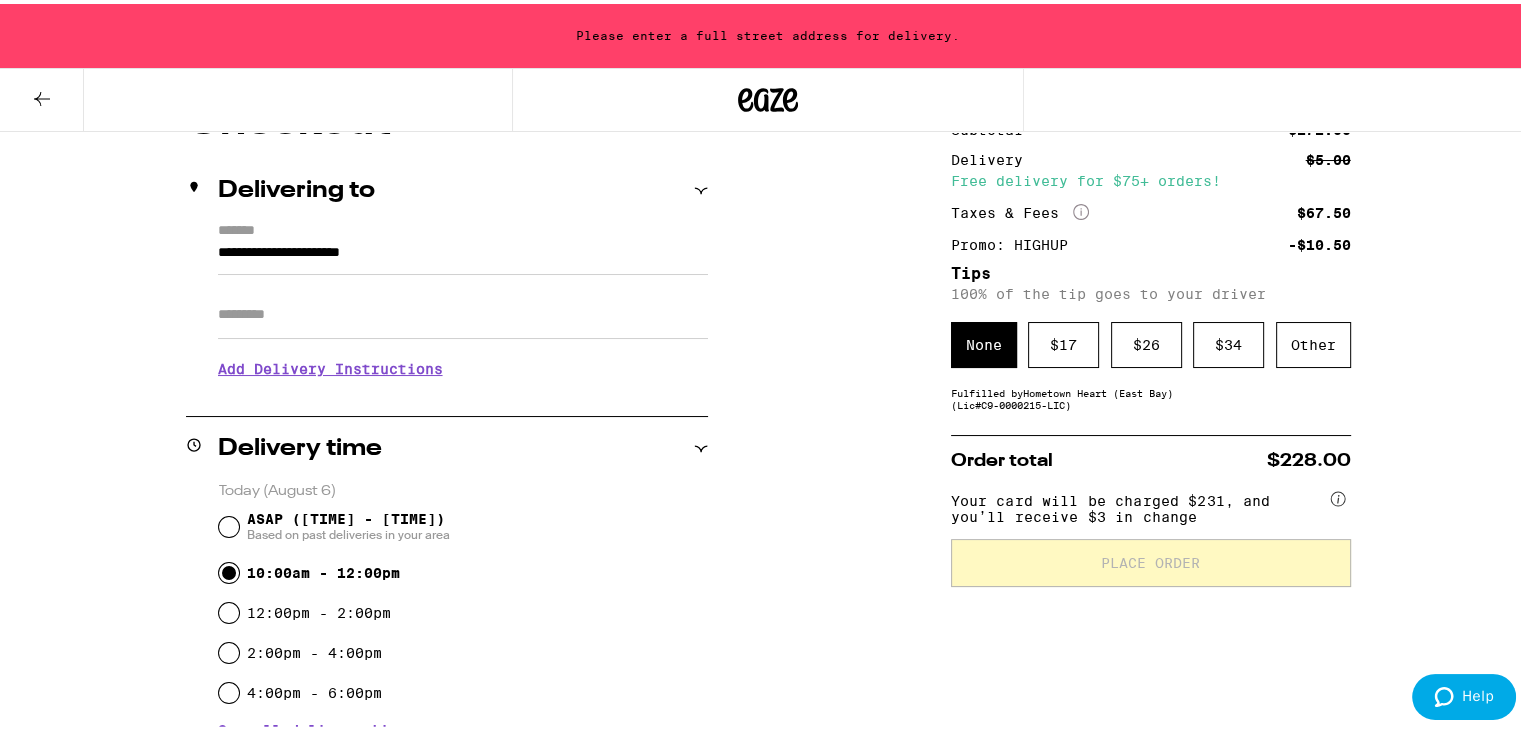 click on "Please enter a full street address for delivery." at bounding box center [768, 32] 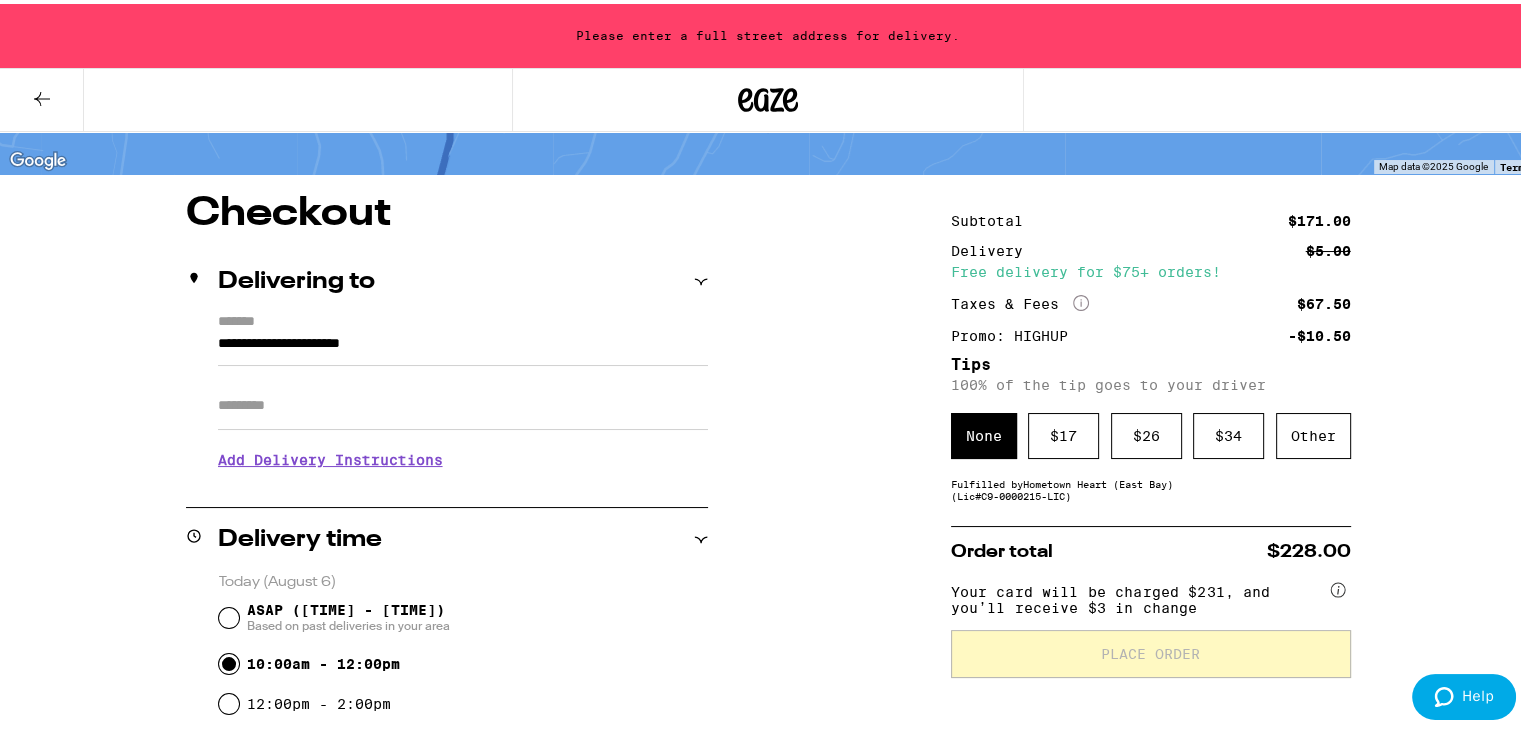 scroll, scrollTop: 112, scrollLeft: 0, axis: vertical 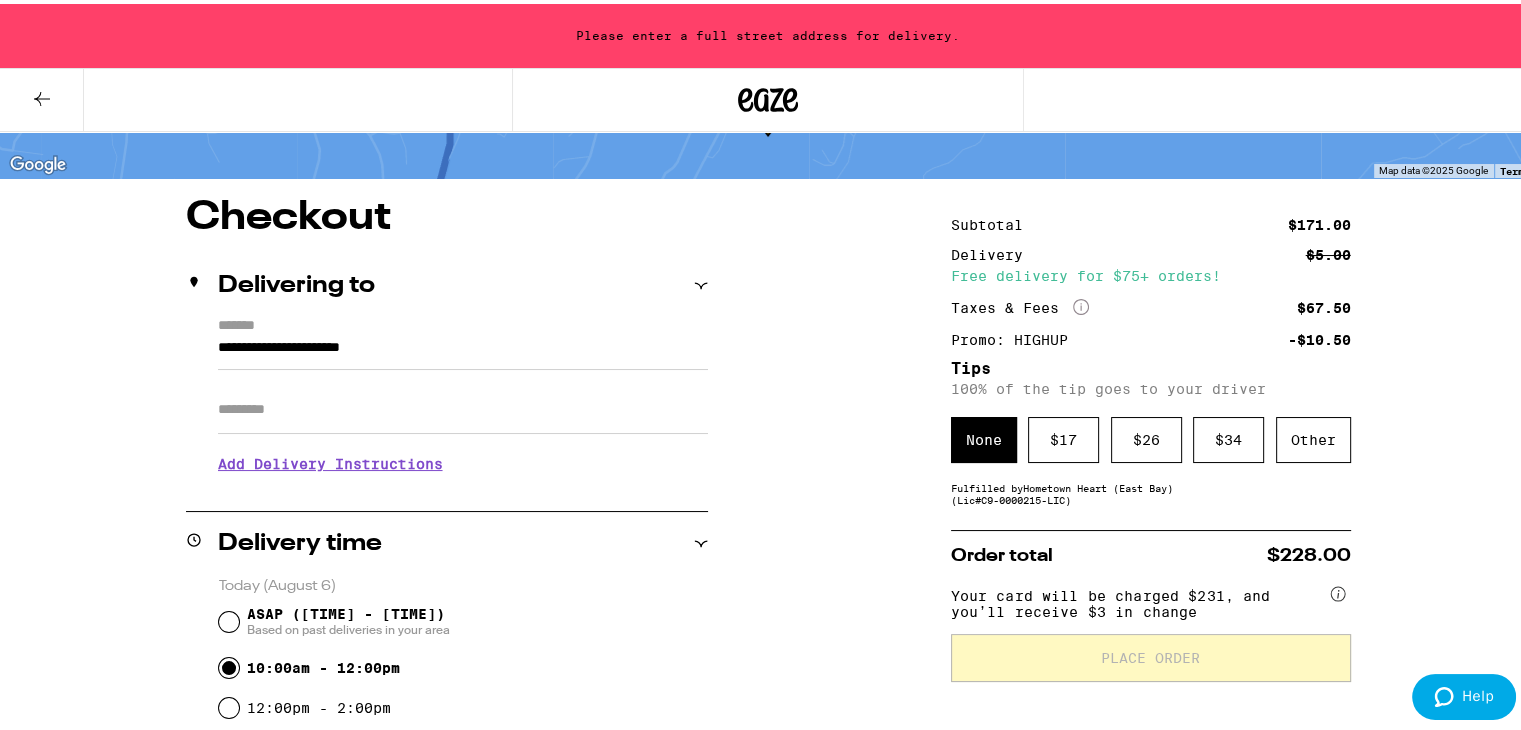 click on "**********" at bounding box center (463, 349) 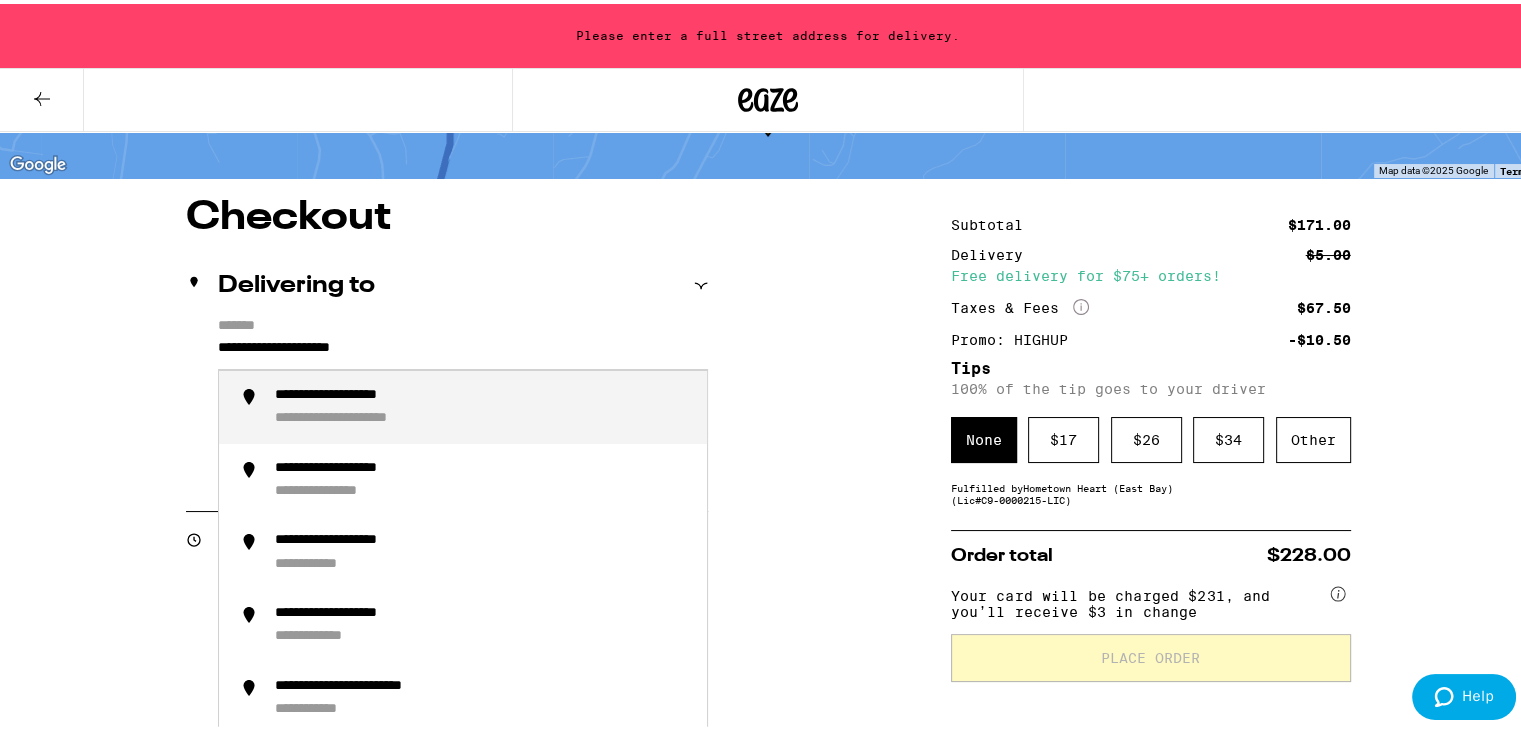 click on "**********" at bounding box center (371, 392) 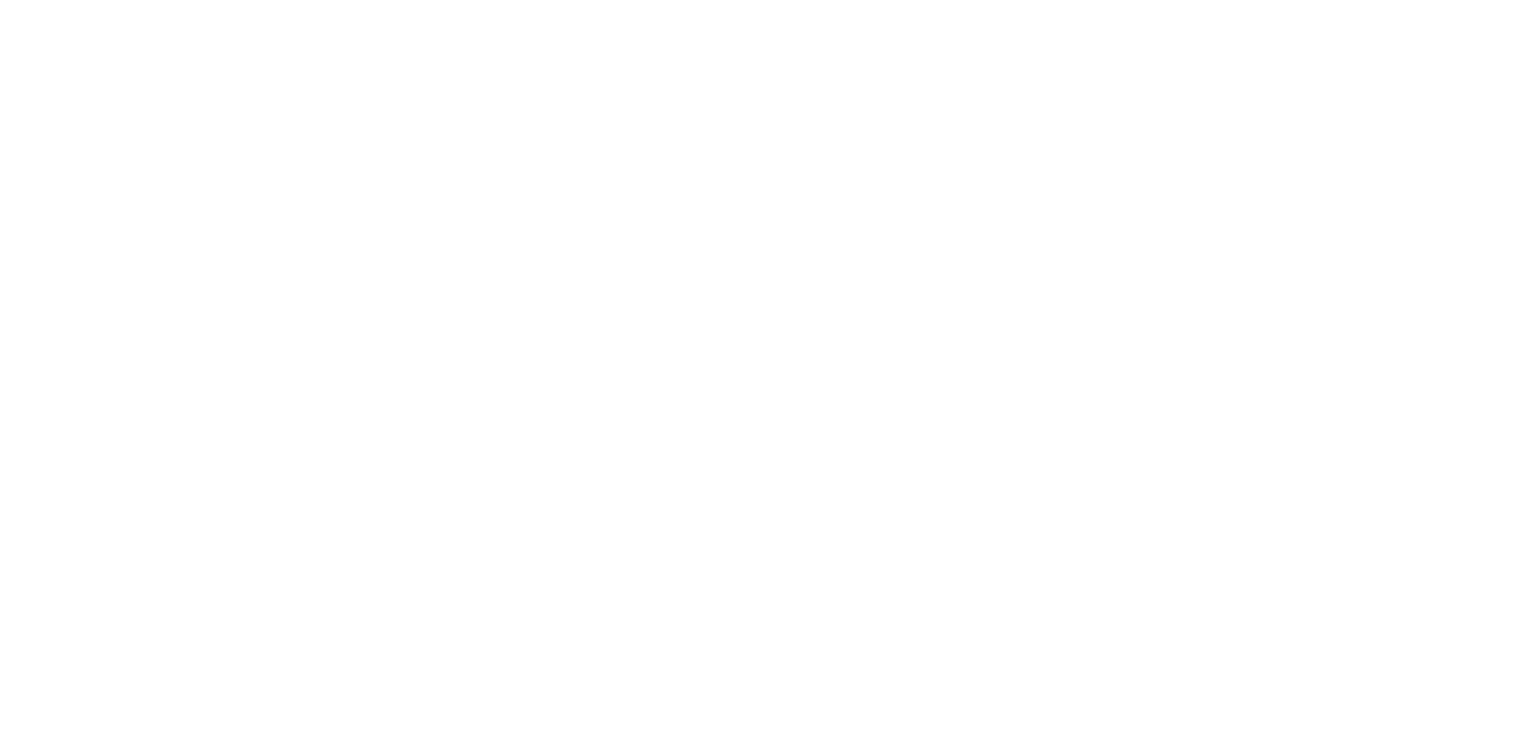 scroll, scrollTop: 0, scrollLeft: 0, axis: both 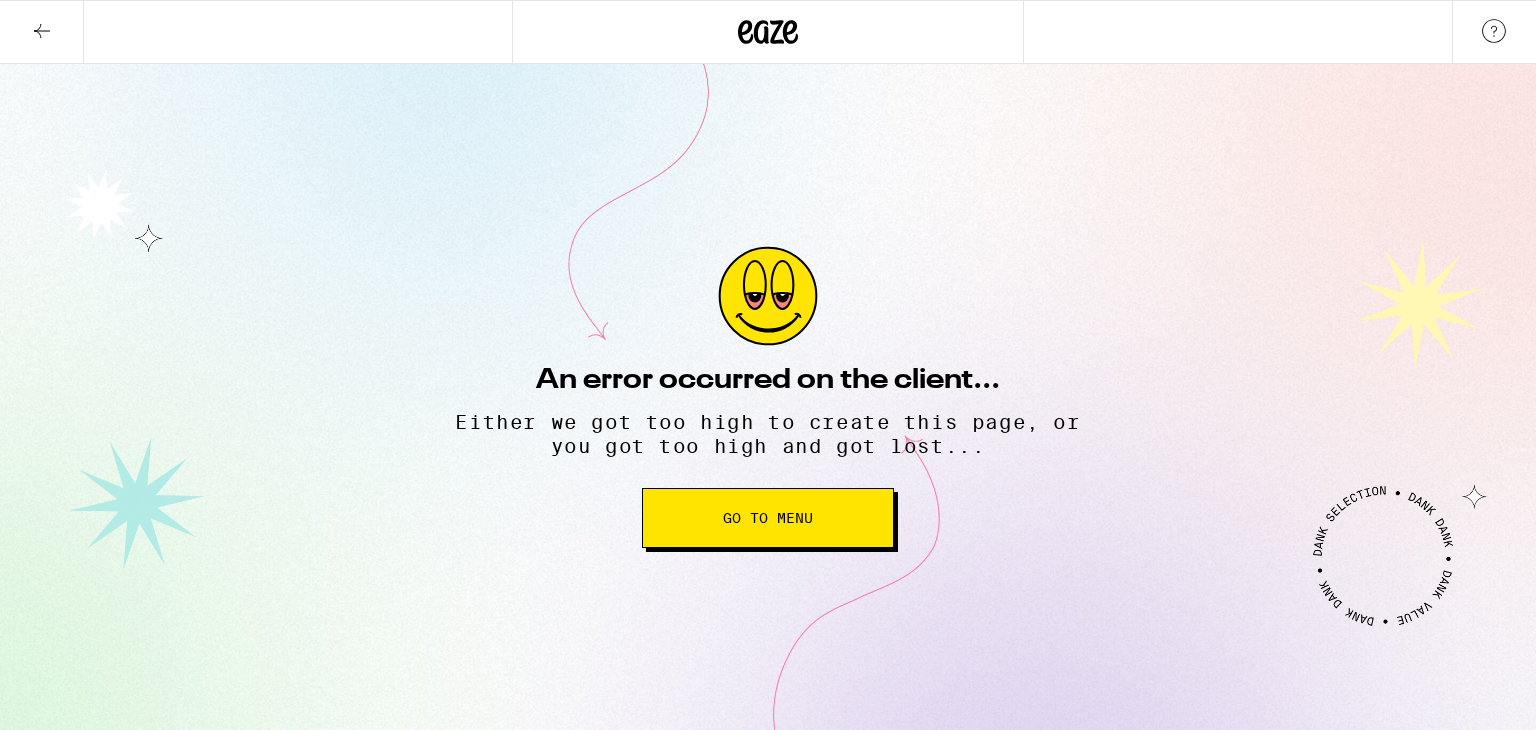 click on "Go to Menu" at bounding box center [768, 518] 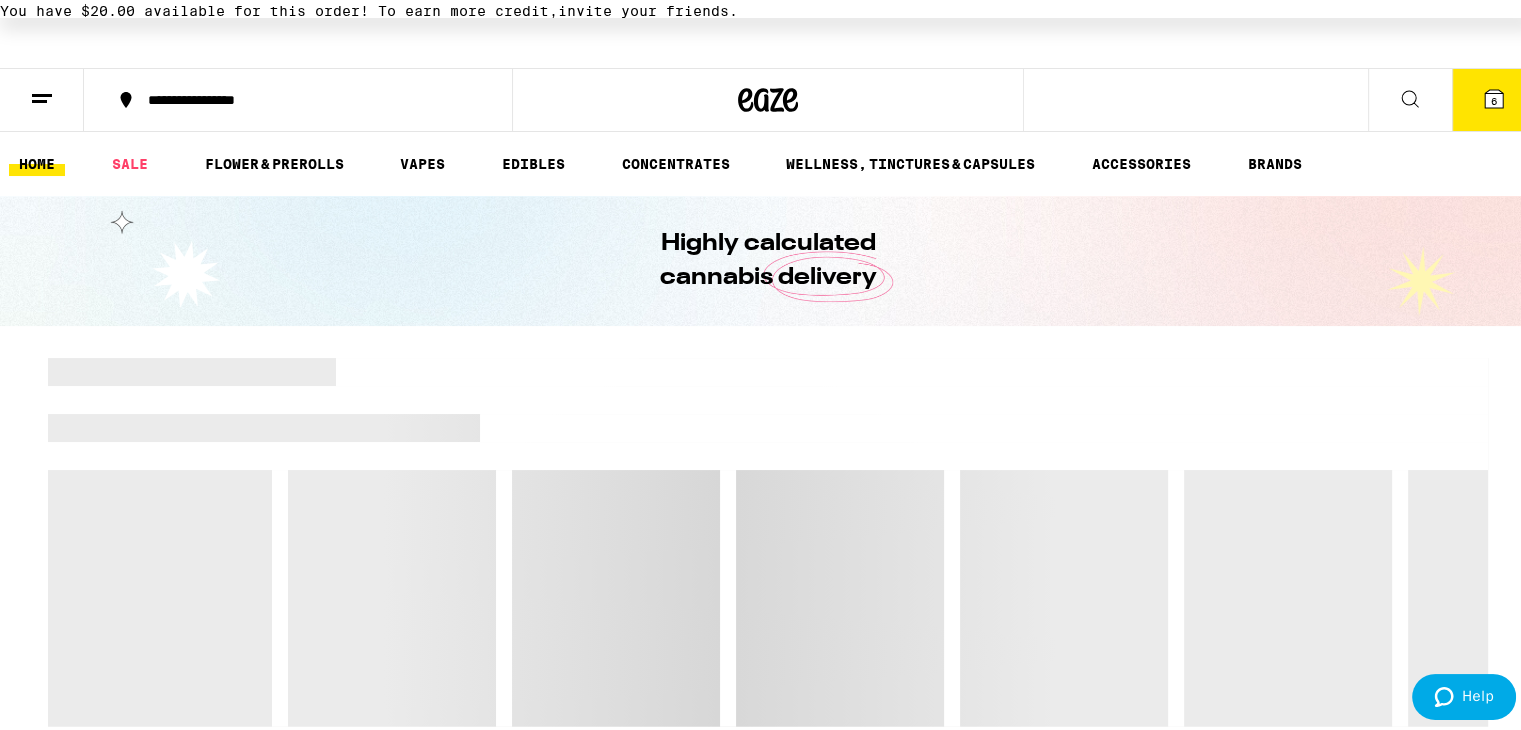 scroll, scrollTop: 0, scrollLeft: 0, axis: both 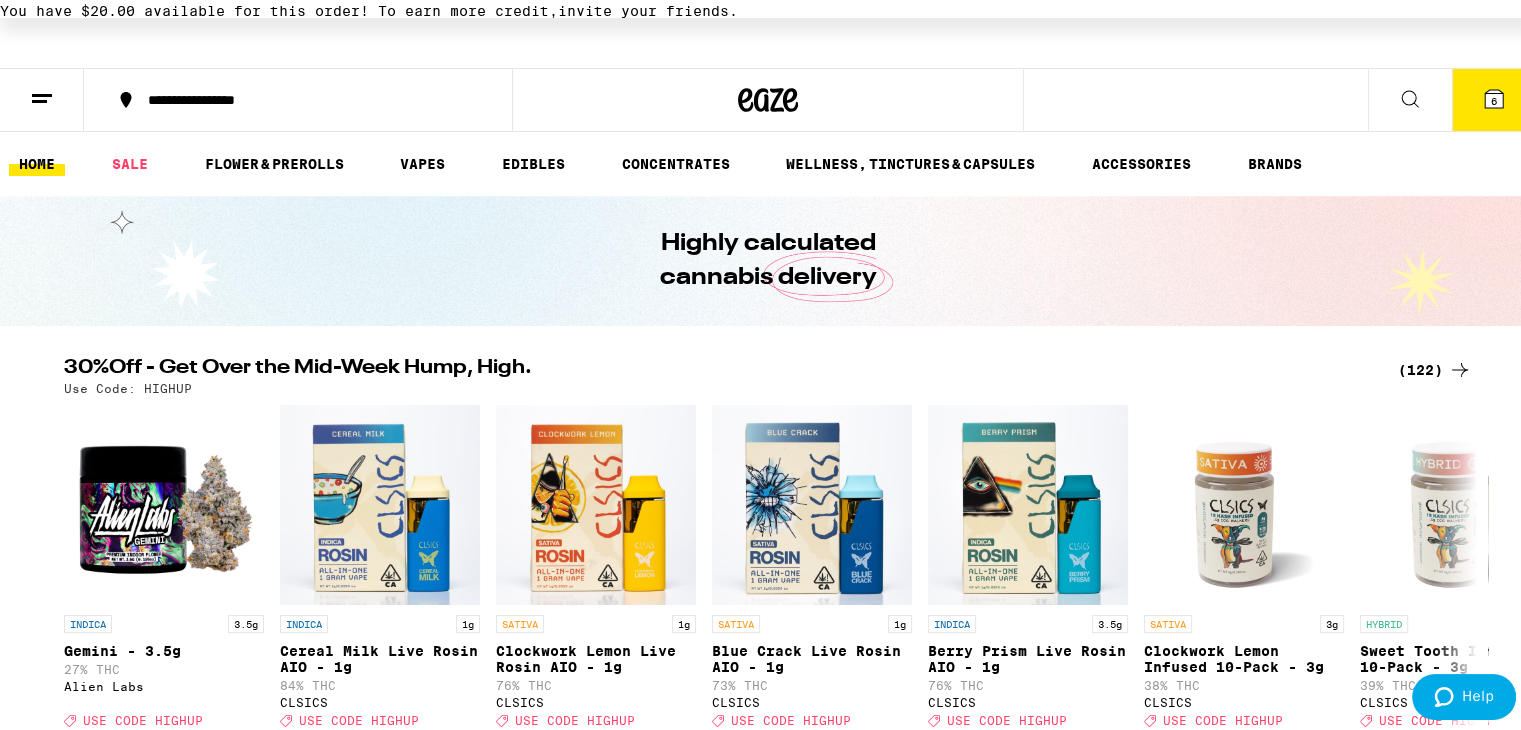 click 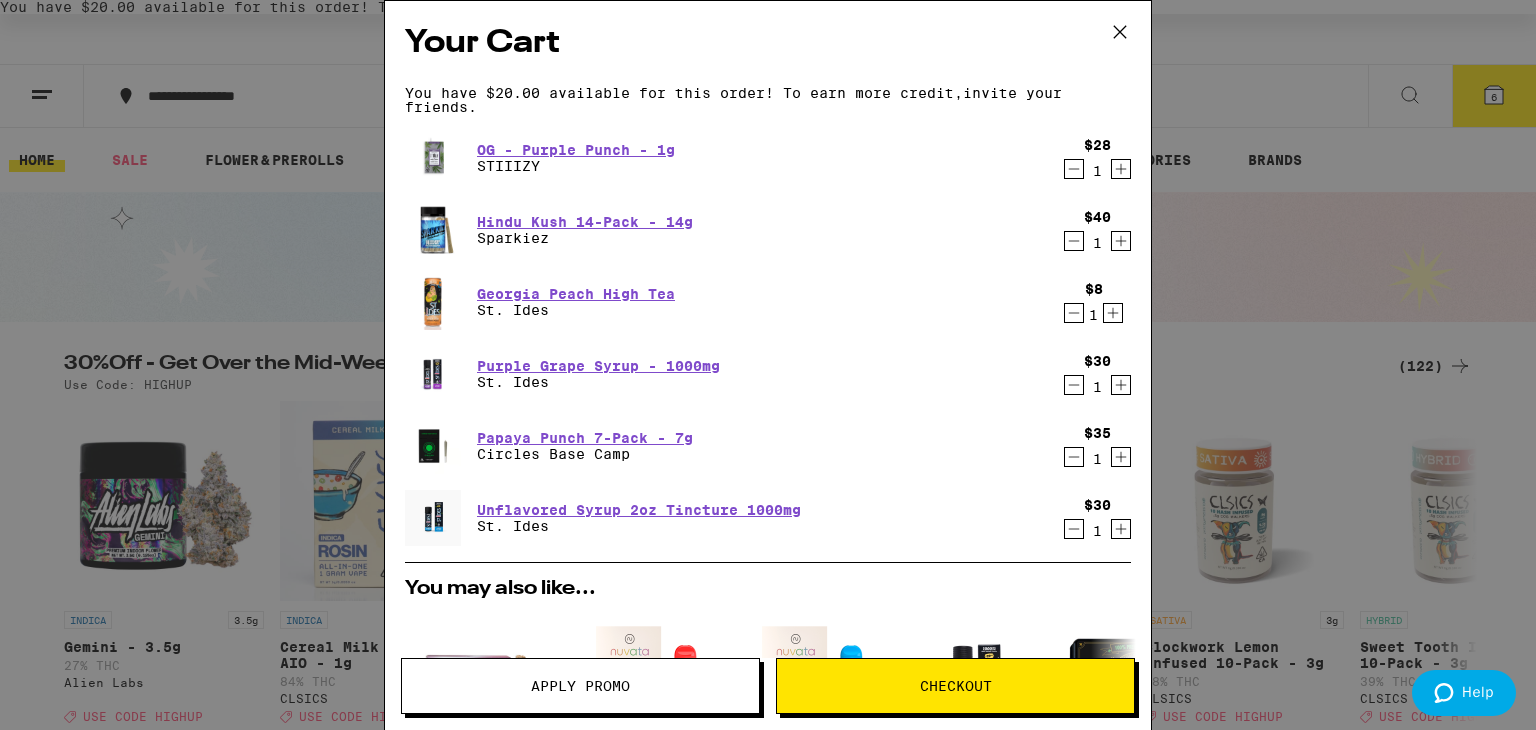 click on "Apply Promo" at bounding box center [580, 686] 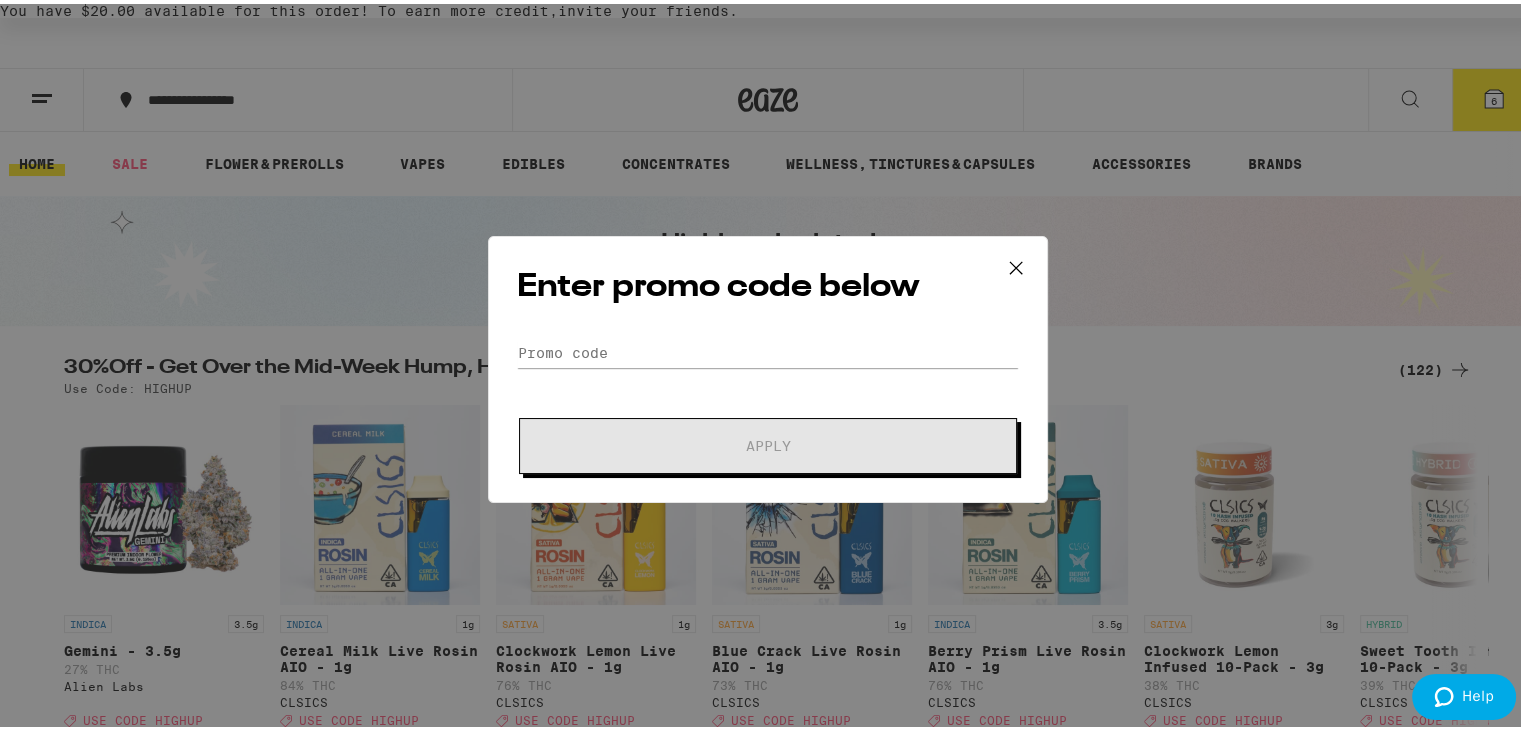 scroll, scrollTop: 0, scrollLeft: 0, axis: both 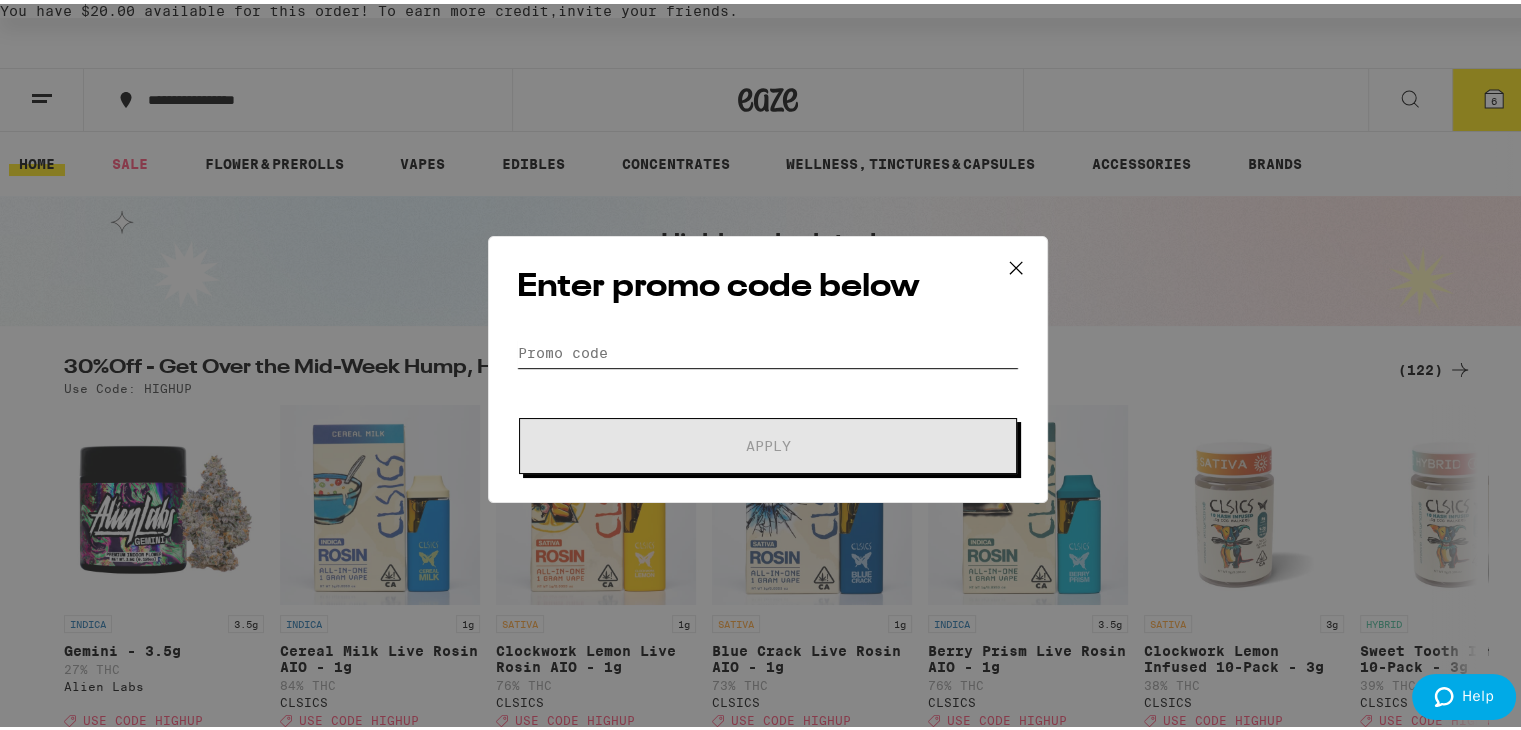 click on "Promo Code" at bounding box center [768, 349] 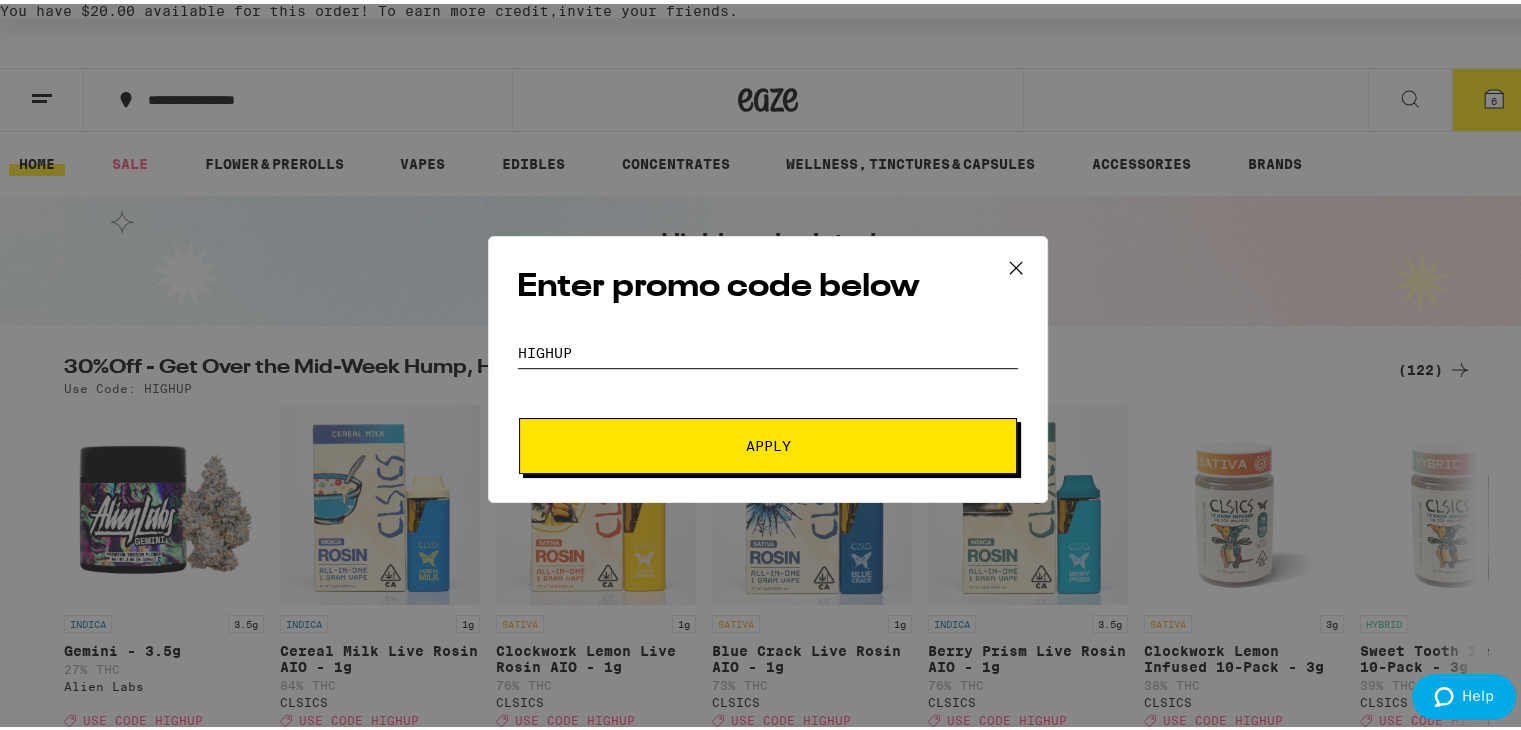 type on "highup" 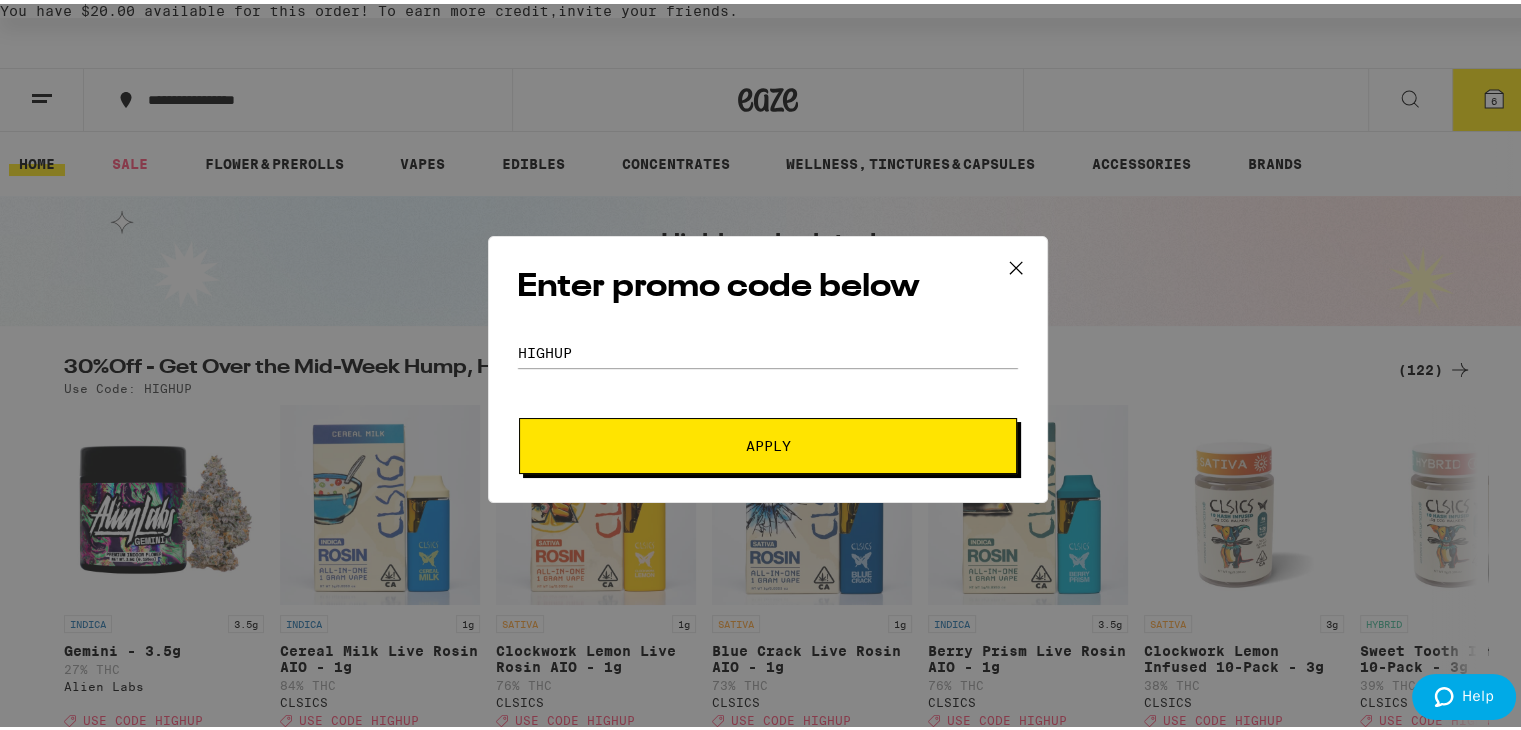 click on "Apply" at bounding box center (768, 442) 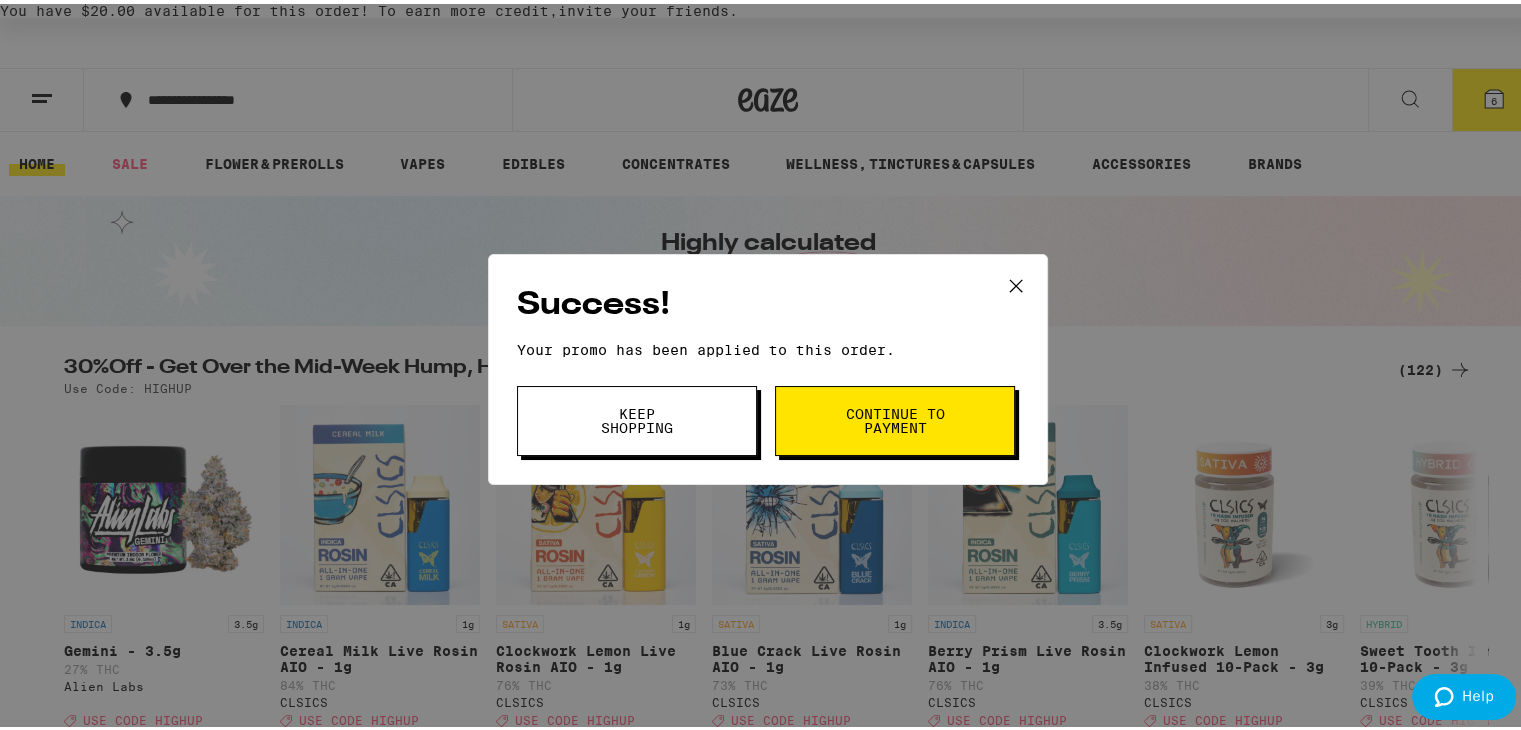 click on "Continue to payment" at bounding box center (895, 417) 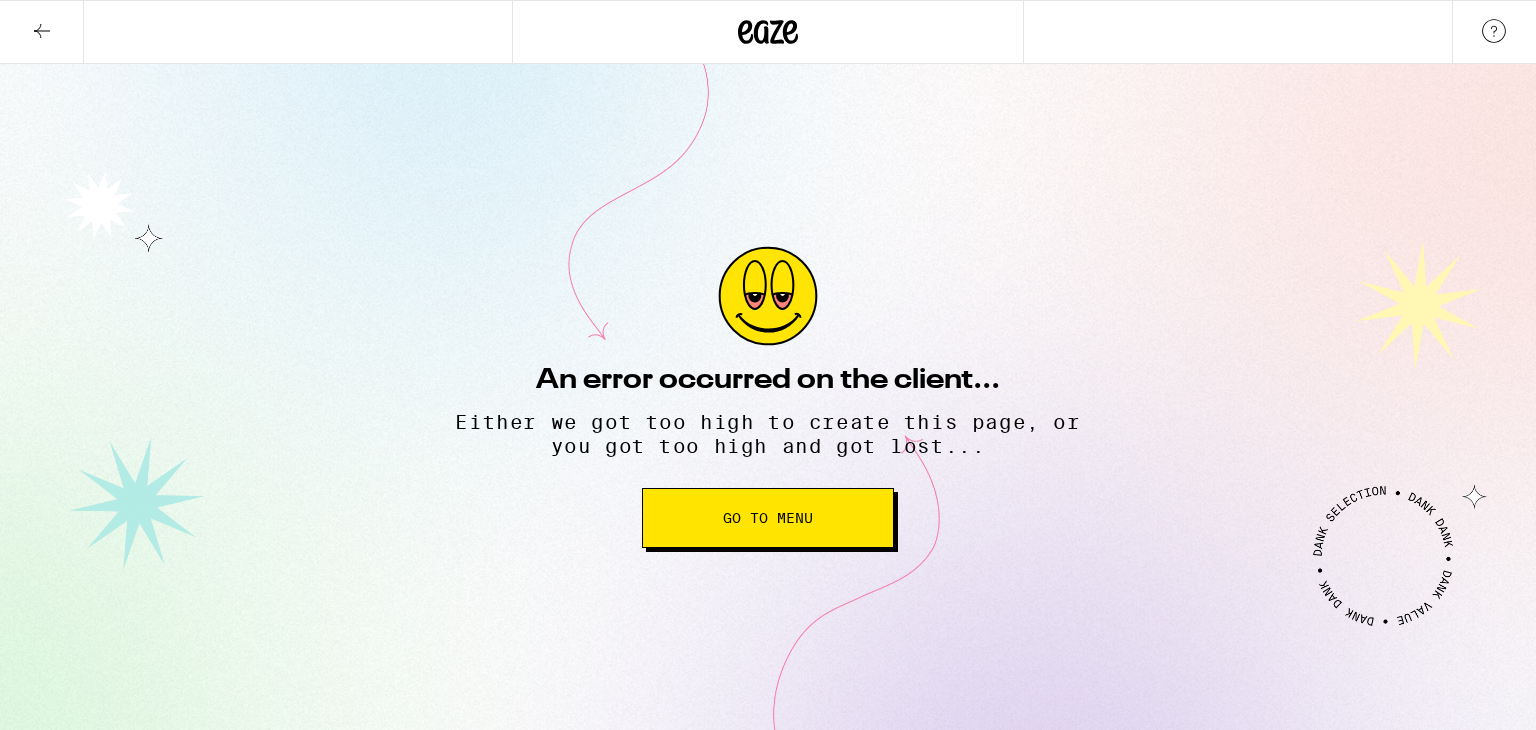 click on "Go to Menu" at bounding box center [768, 518] 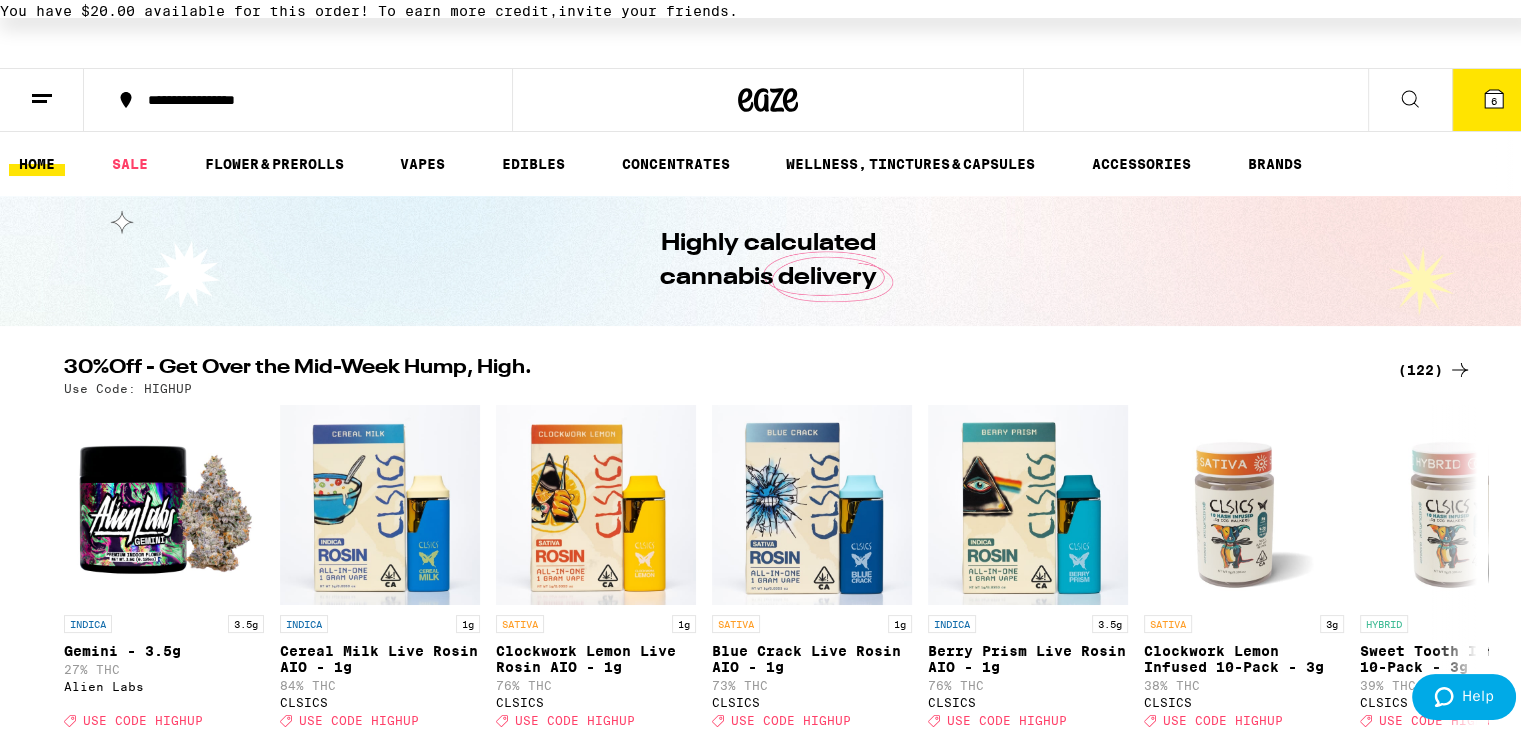 scroll, scrollTop: 0, scrollLeft: 0, axis: both 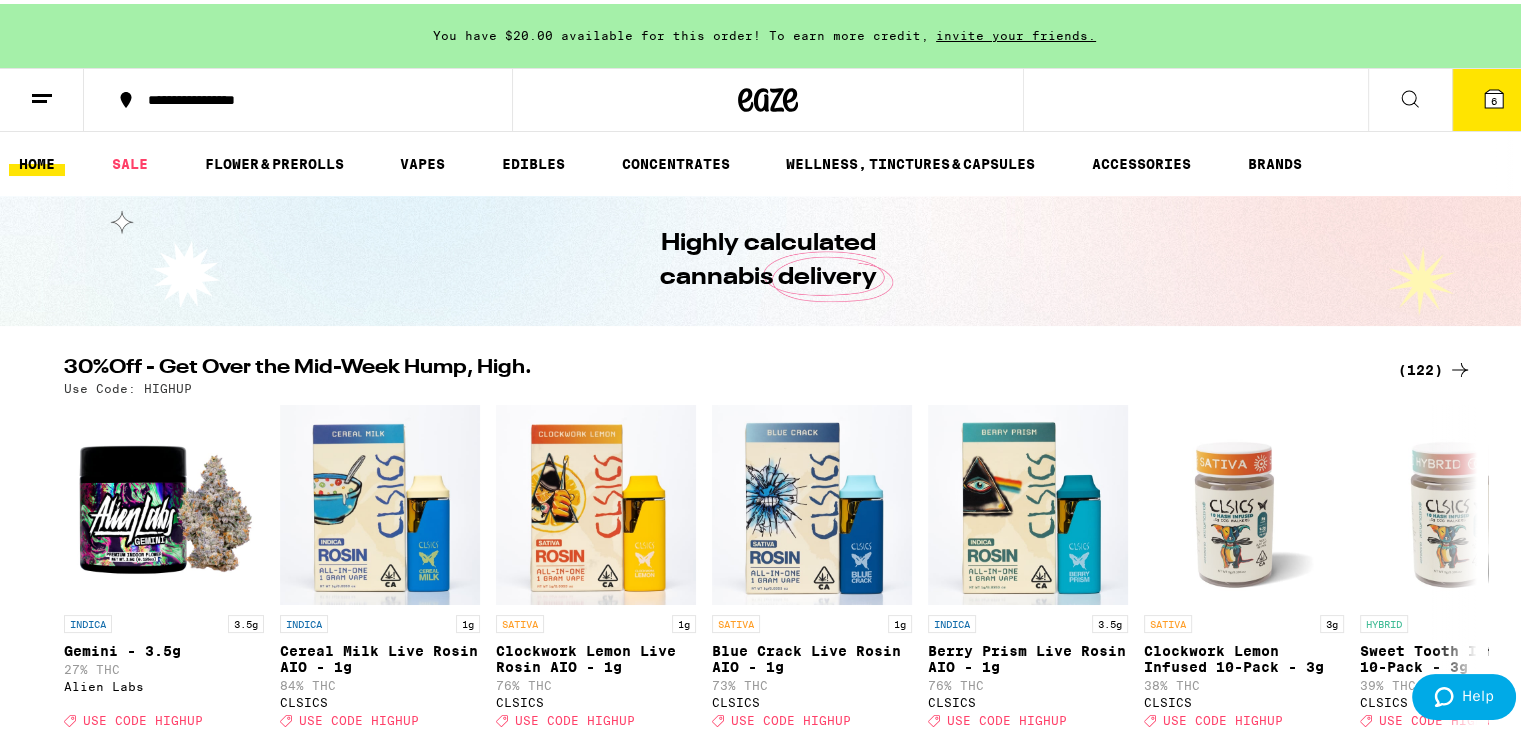 click 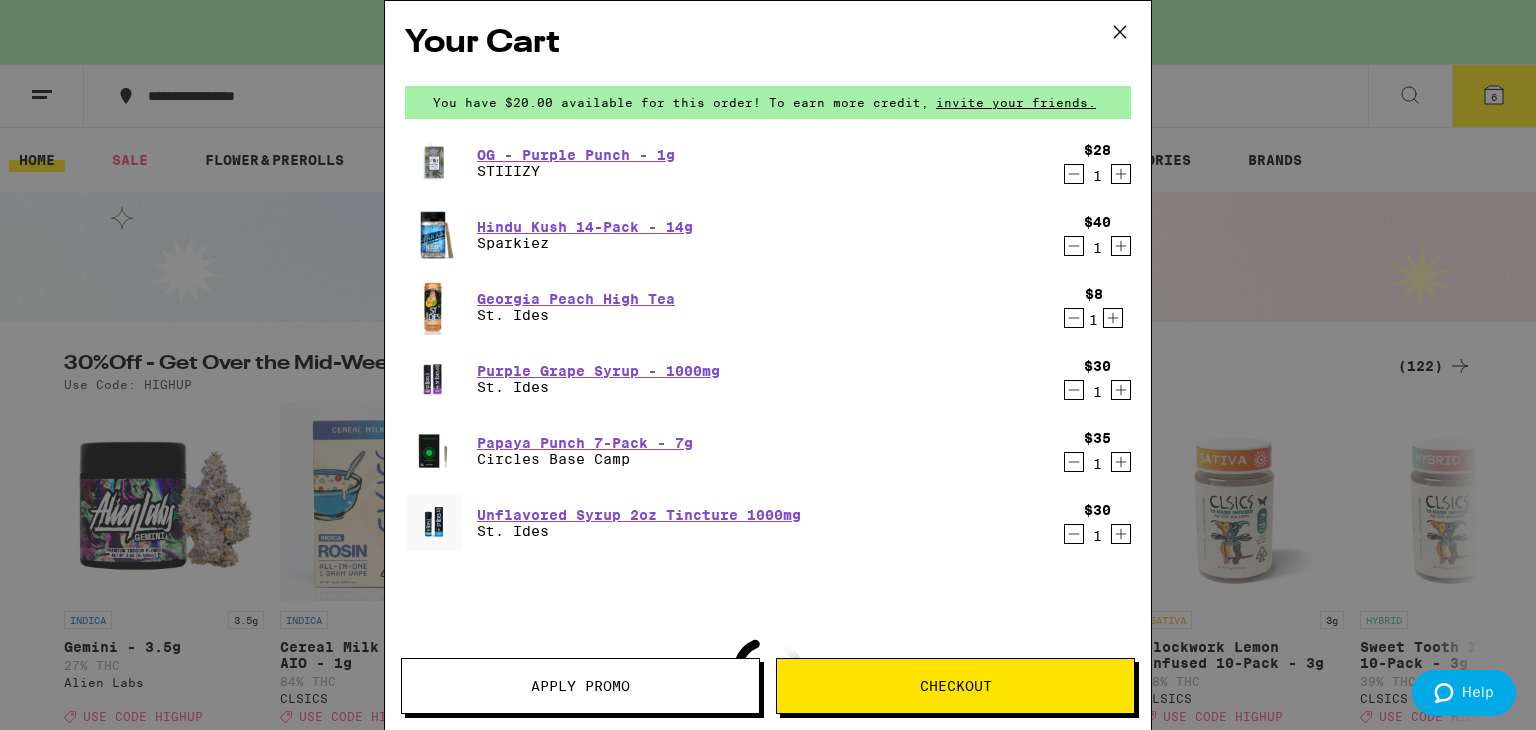 scroll, scrollTop: 0, scrollLeft: 0, axis: both 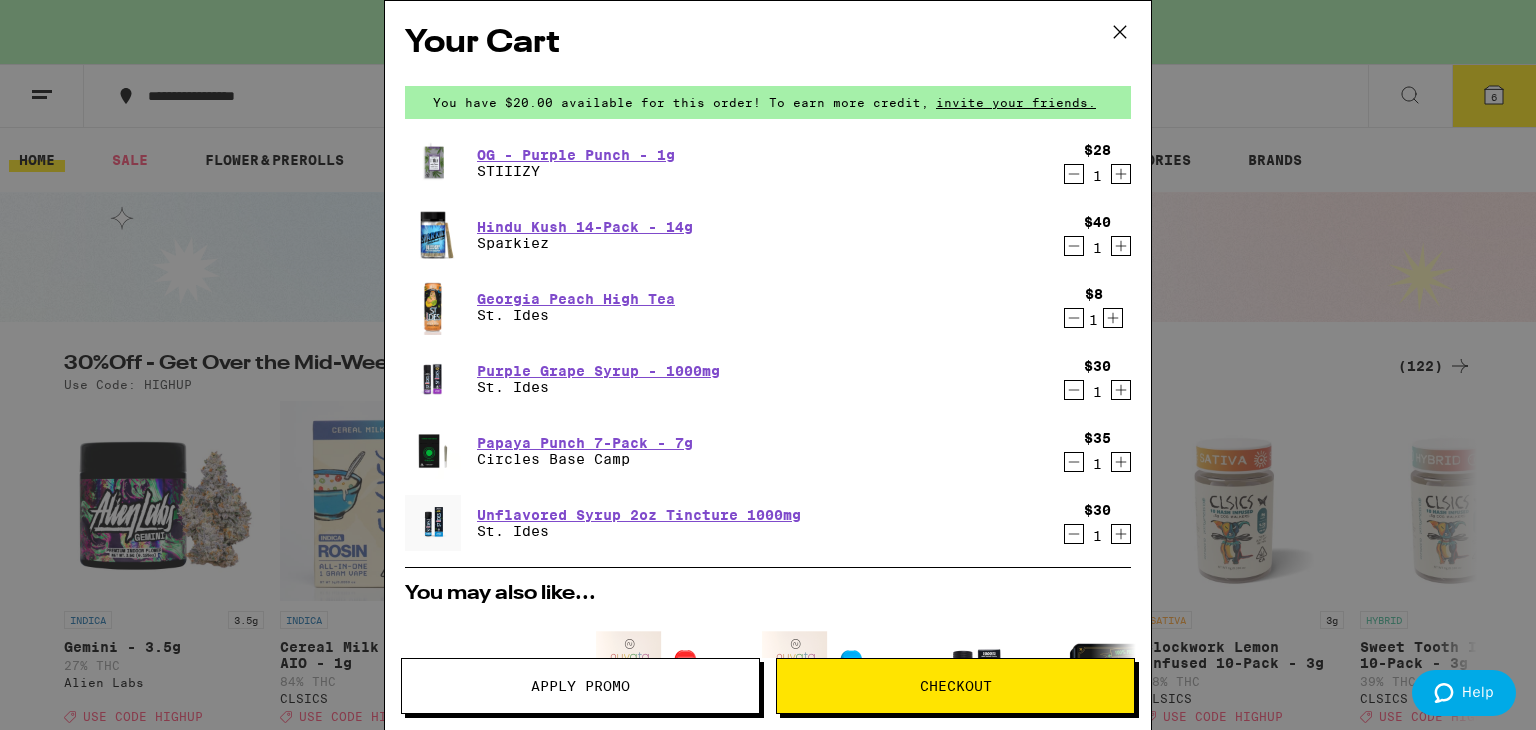 click on "Checkout" at bounding box center (956, 686) 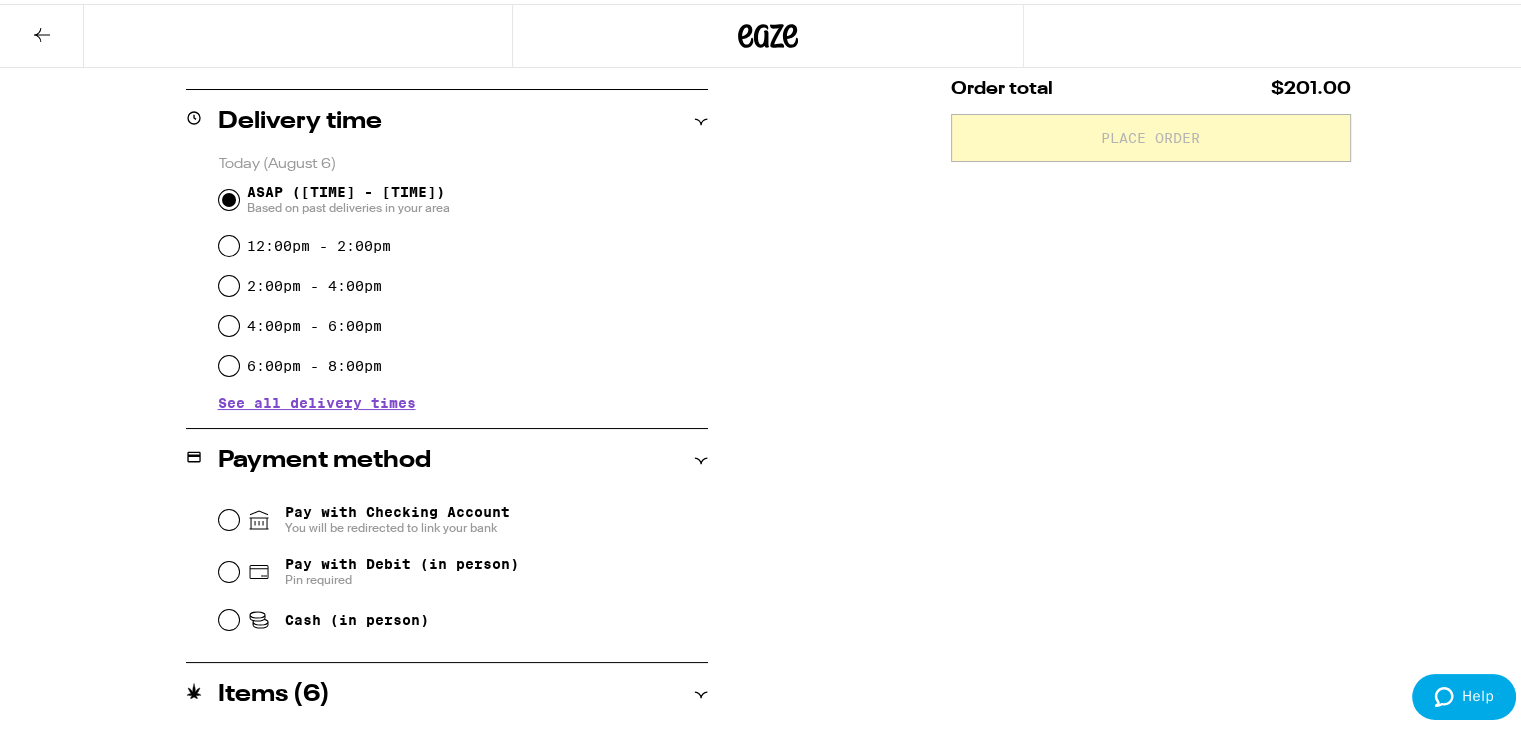 scroll, scrollTop: 474, scrollLeft: 0, axis: vertical 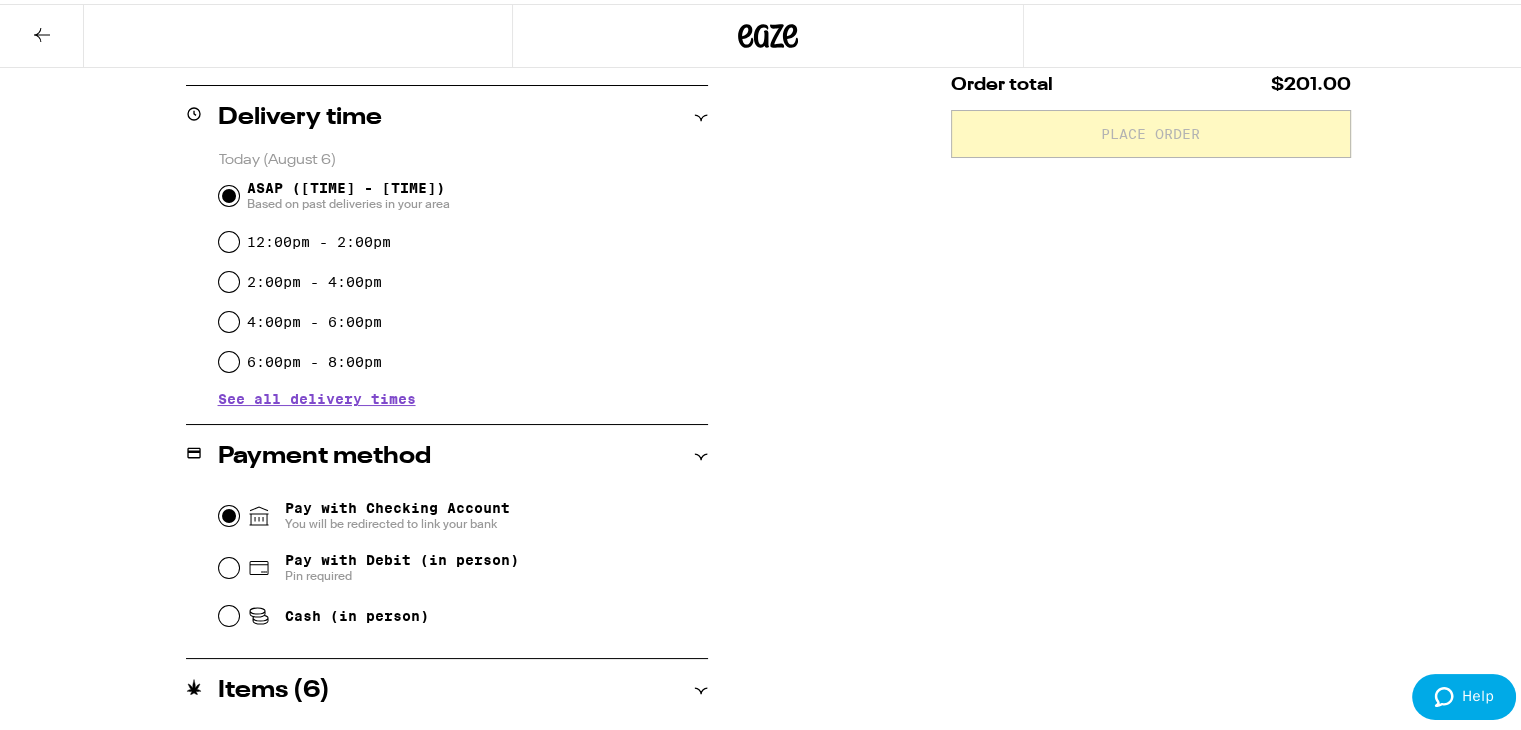 click on "Pay with Checking Account You will be redirected to link your bank" at bounding box center [229, 512] 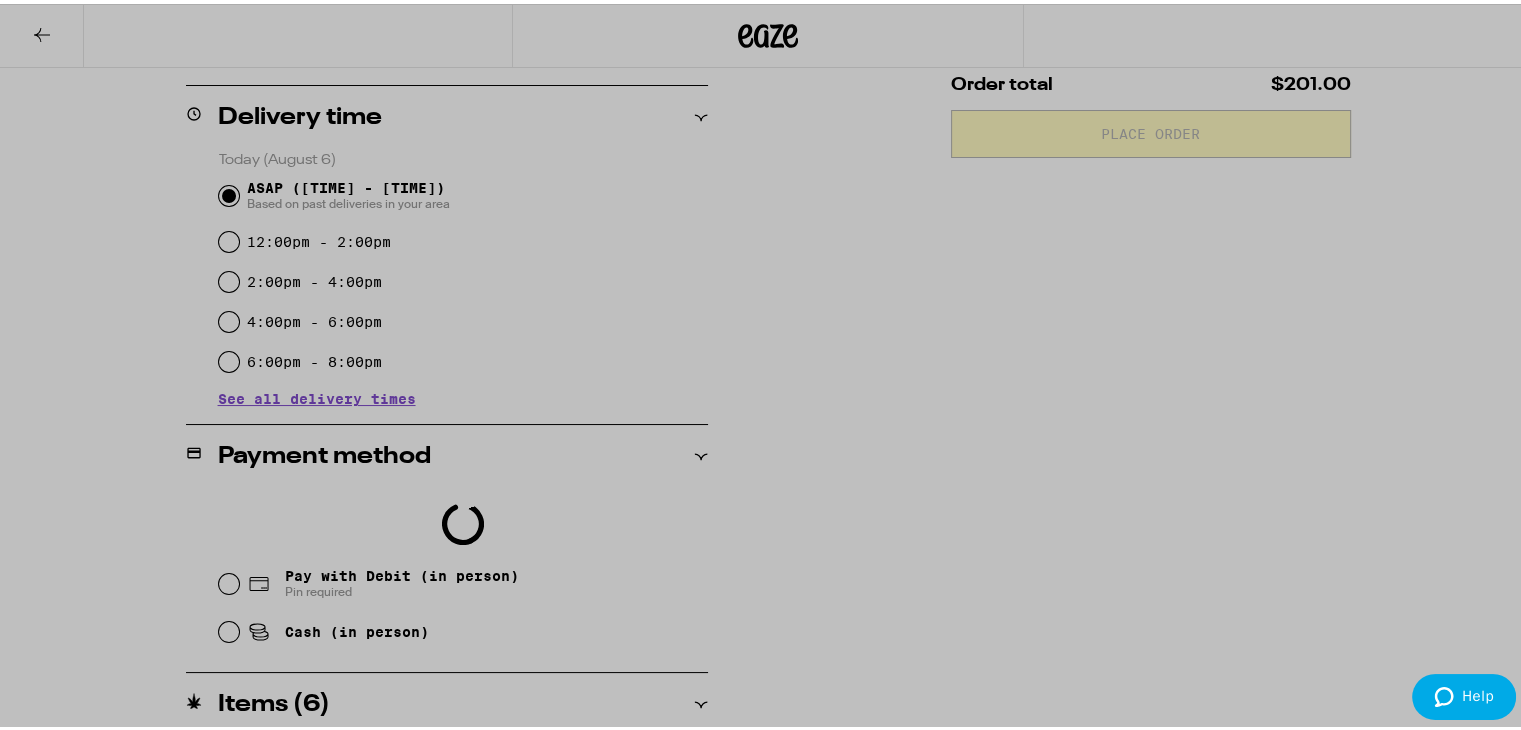click at bounding box center (768, 365) 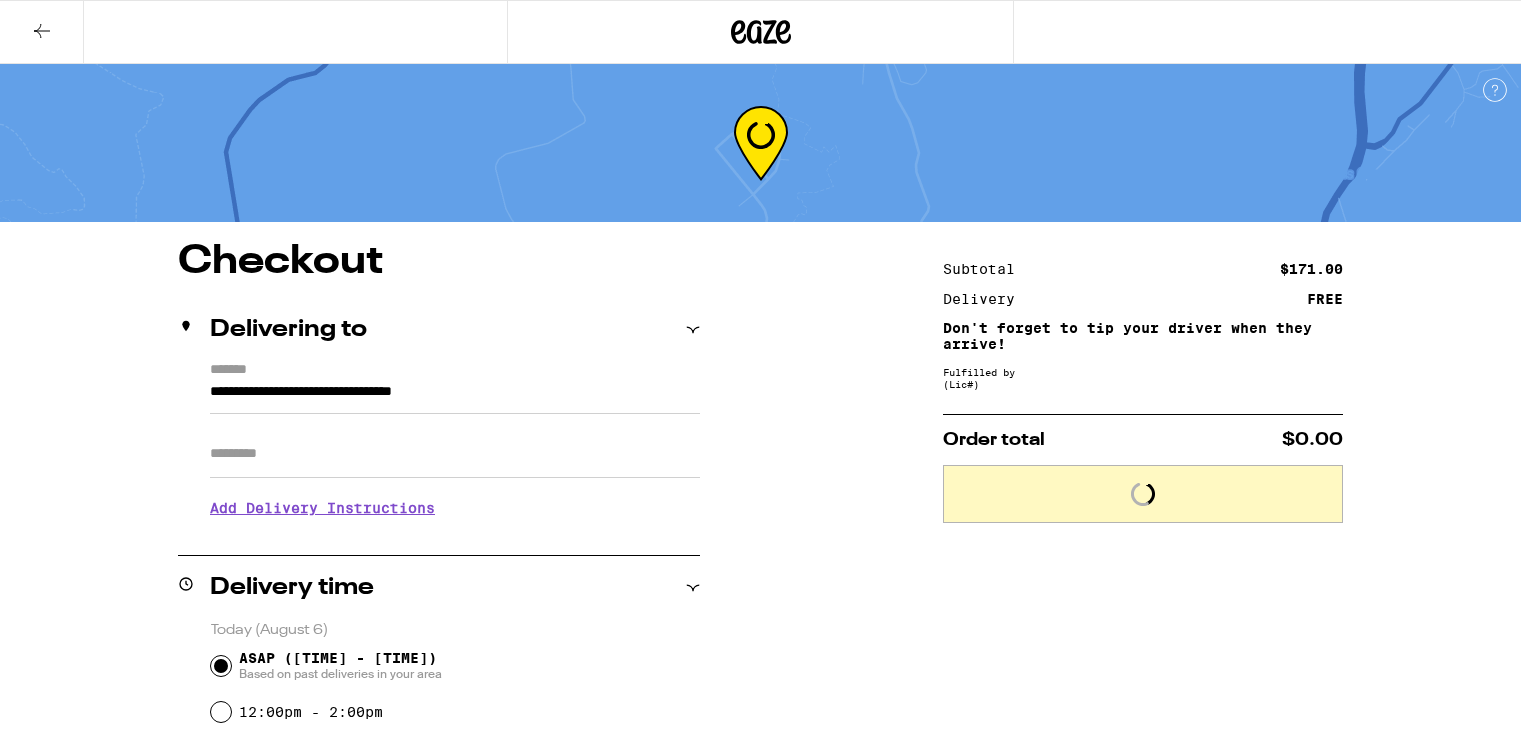 scroll, scrollTop: 474, scrollLeft: 0, axis: vertical 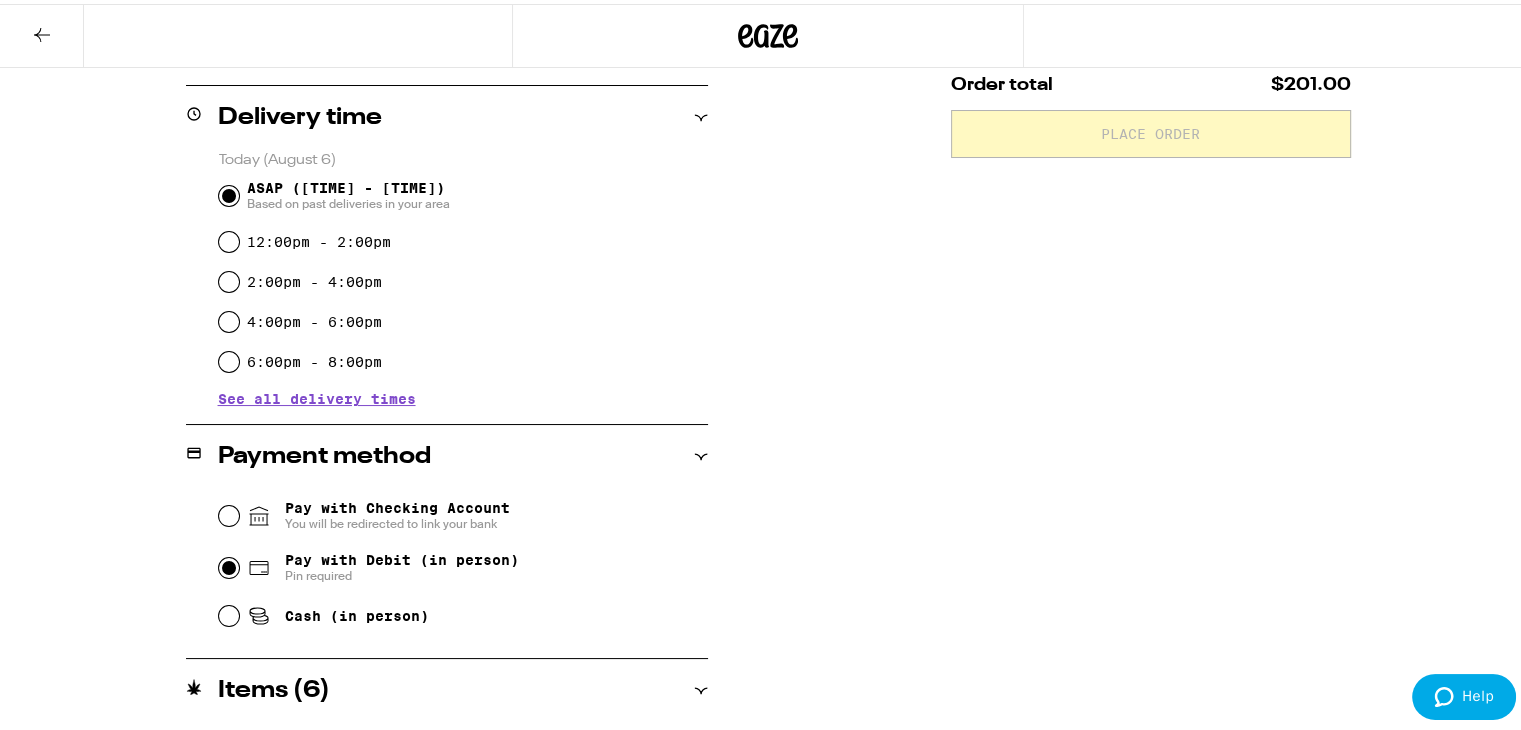 click on "Pay with Debit (in person) Pin required" at bounding box center [229, 564] 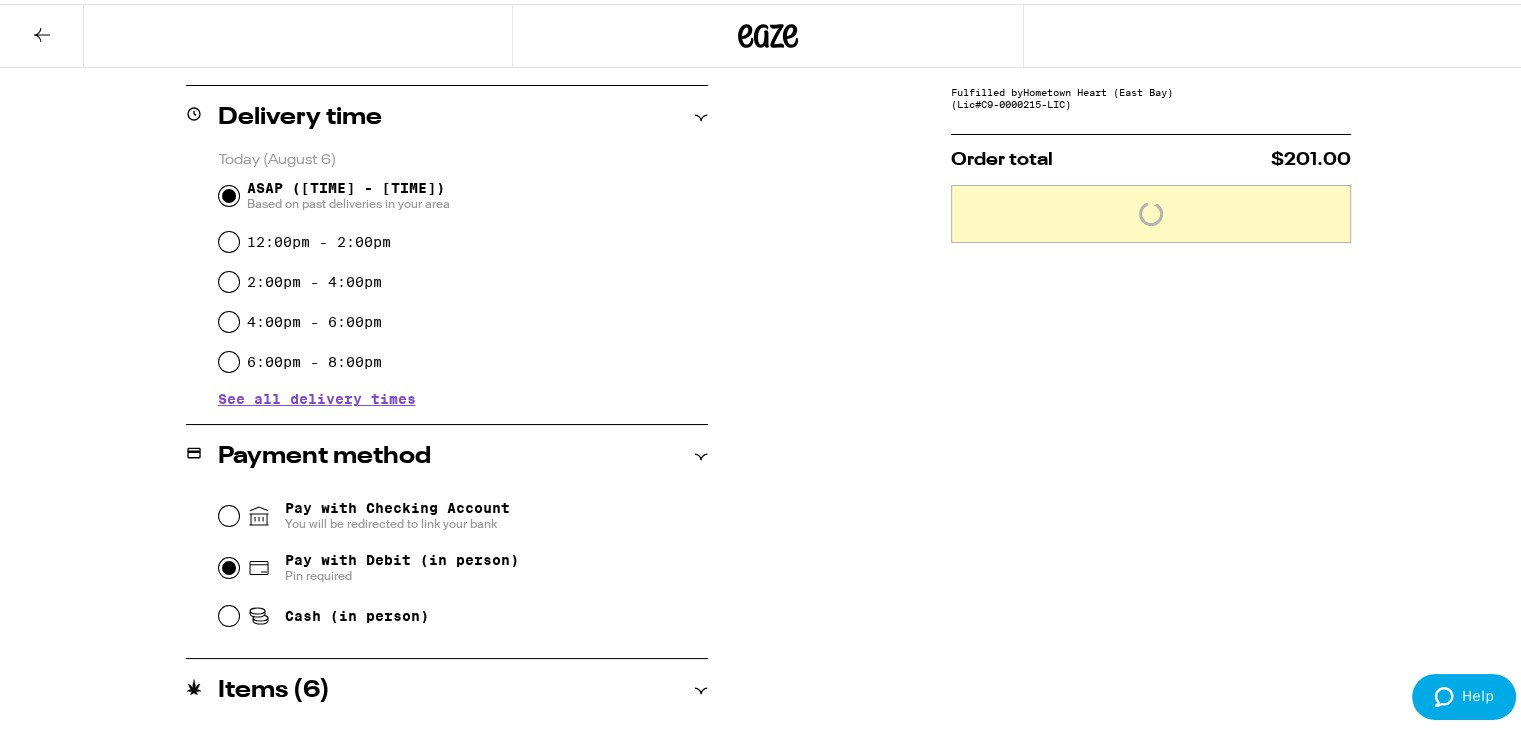 scroll, scrollTop: 0, scrollLeft: 0, axis: both 